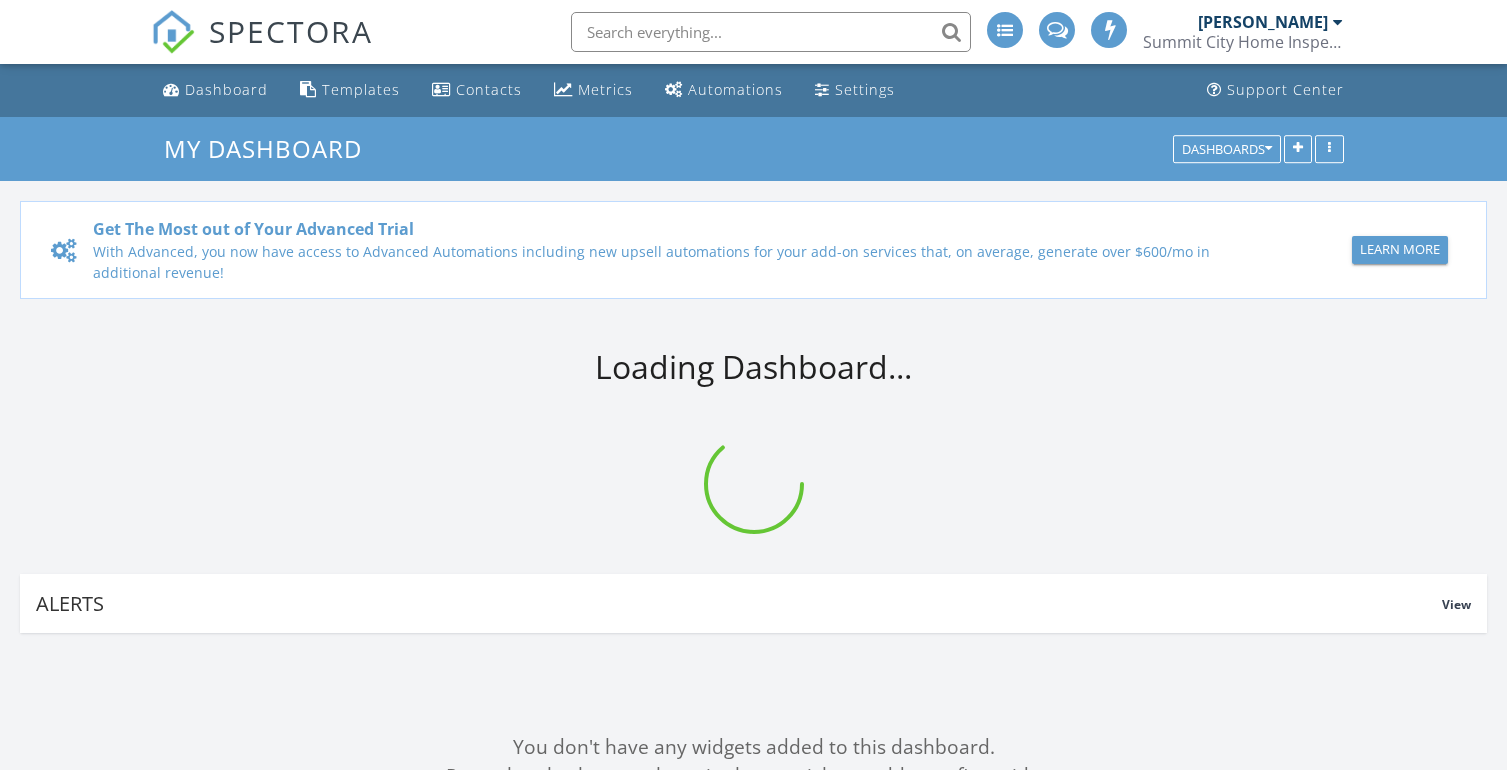 scroll, scrollTop: 0, scrollLeft: 0, axis: both 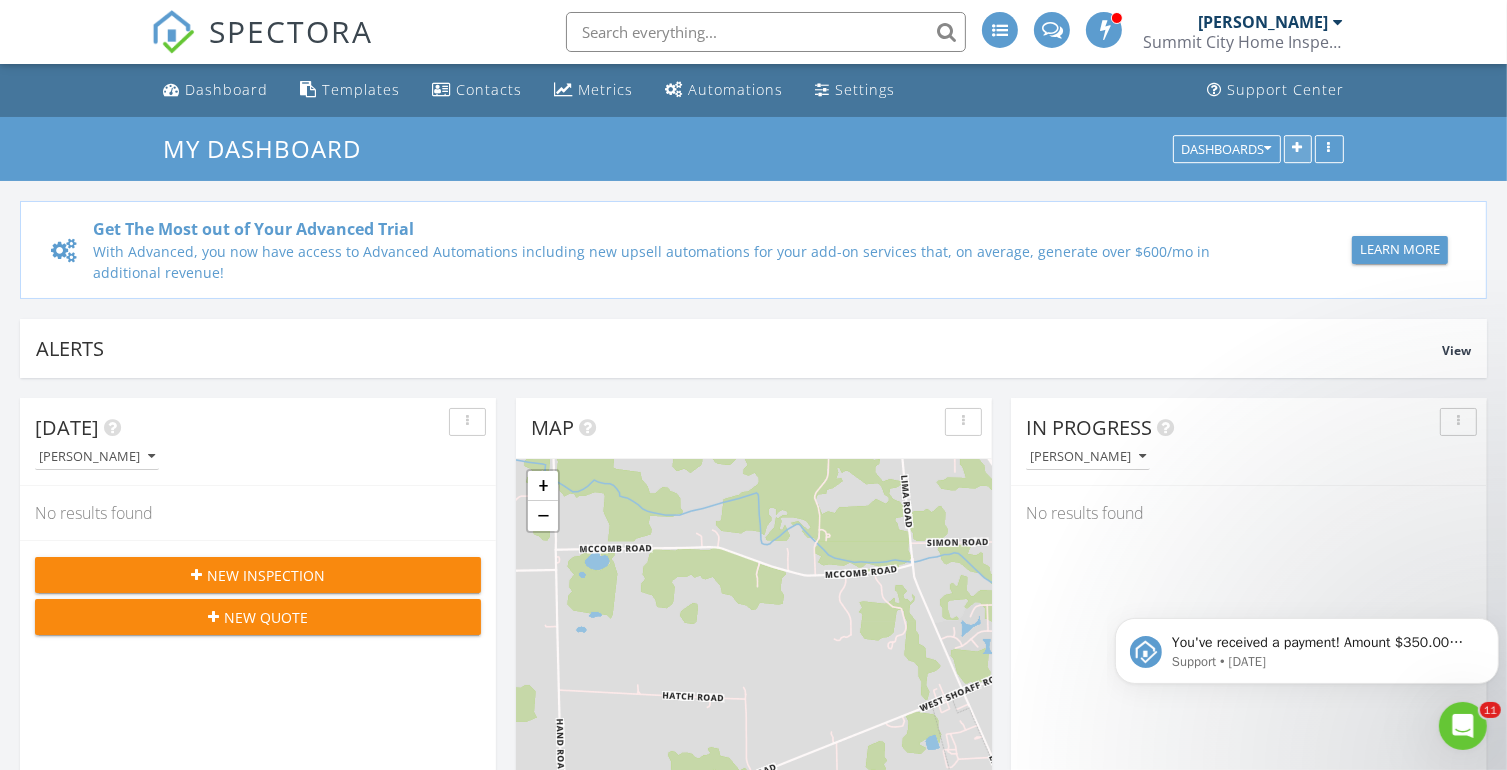 click at bounding box center [1298, 149] 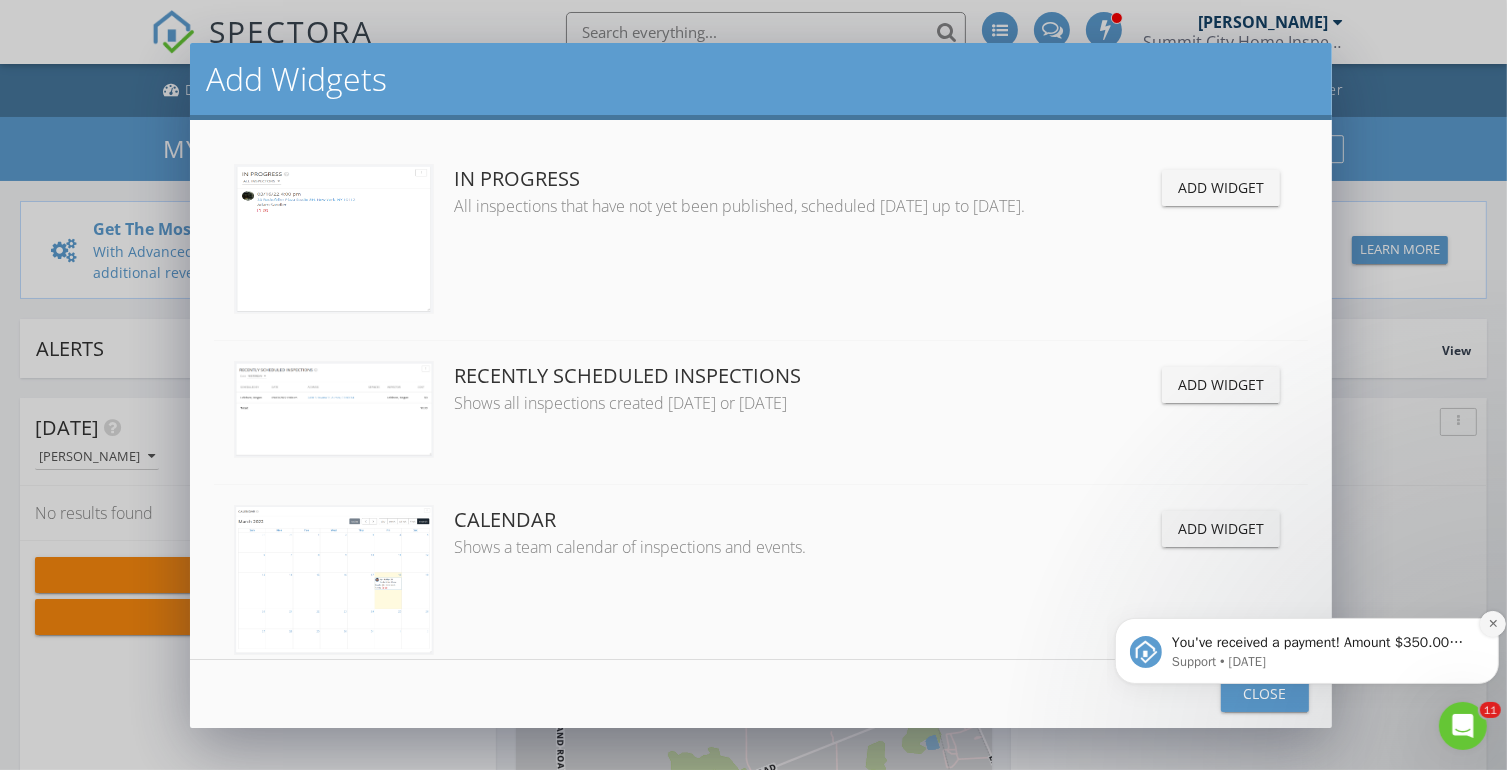 click 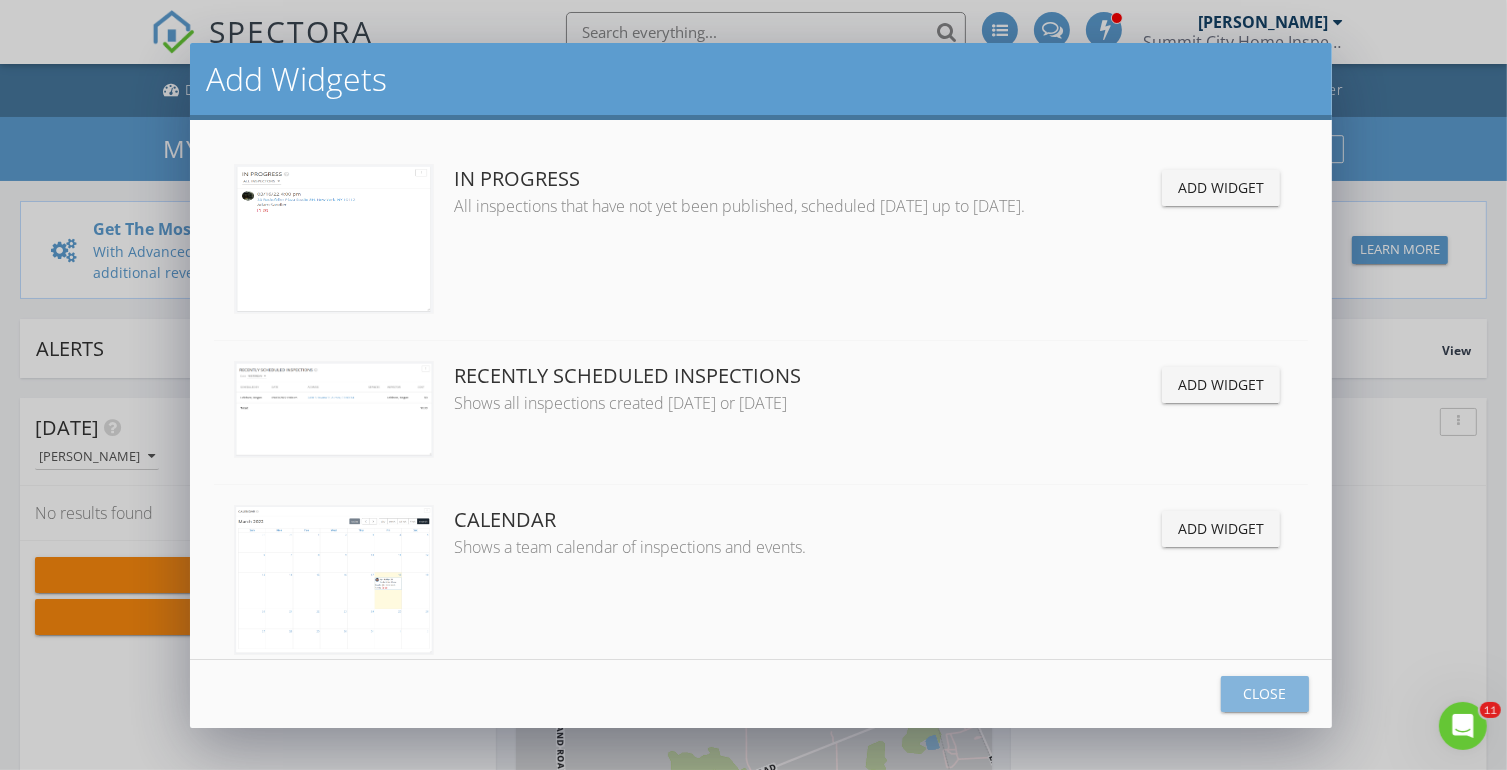 click on "Close" at bounding box center [1265, 693] 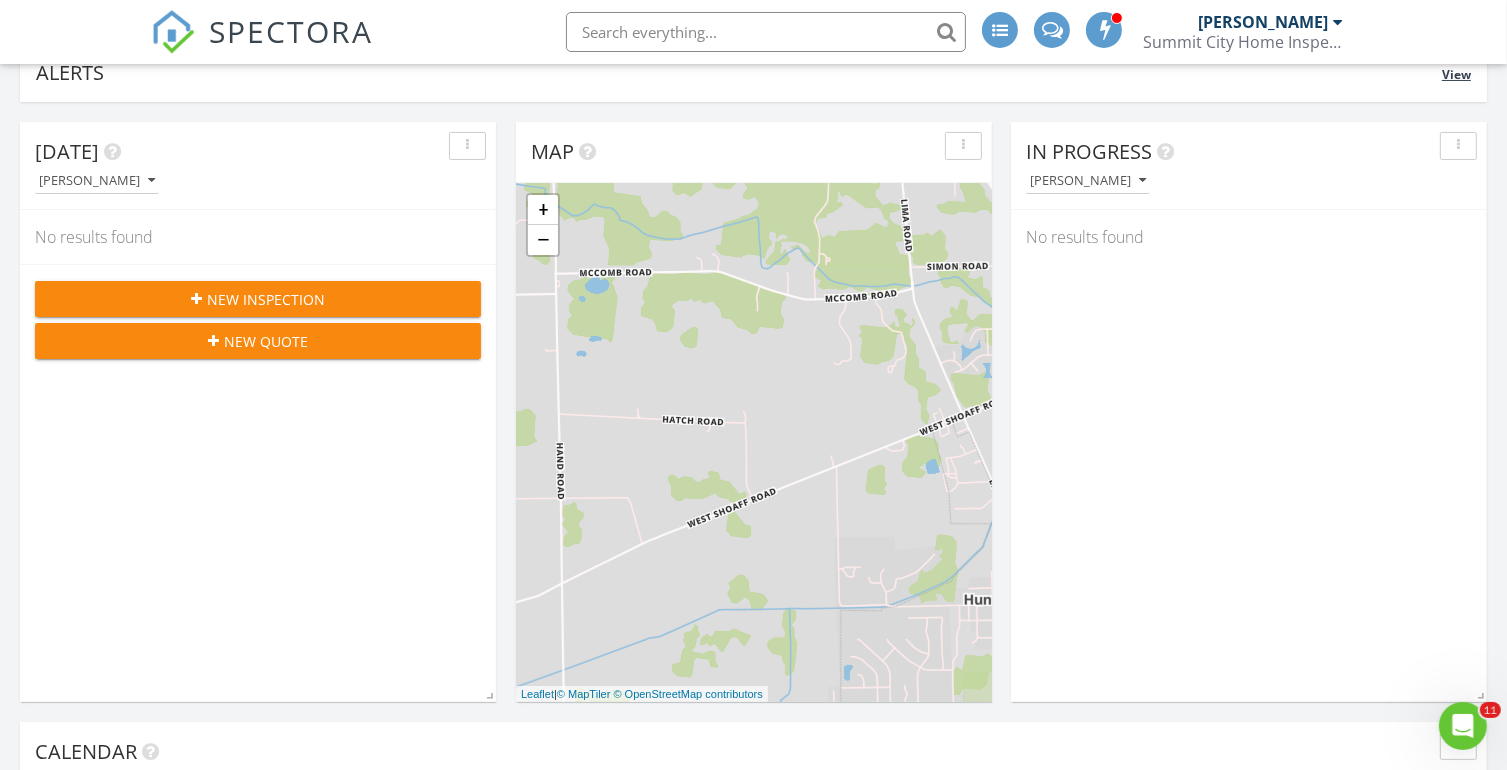 scroll, scrollTop: 300, scrollLeft: 0, axis: vertical 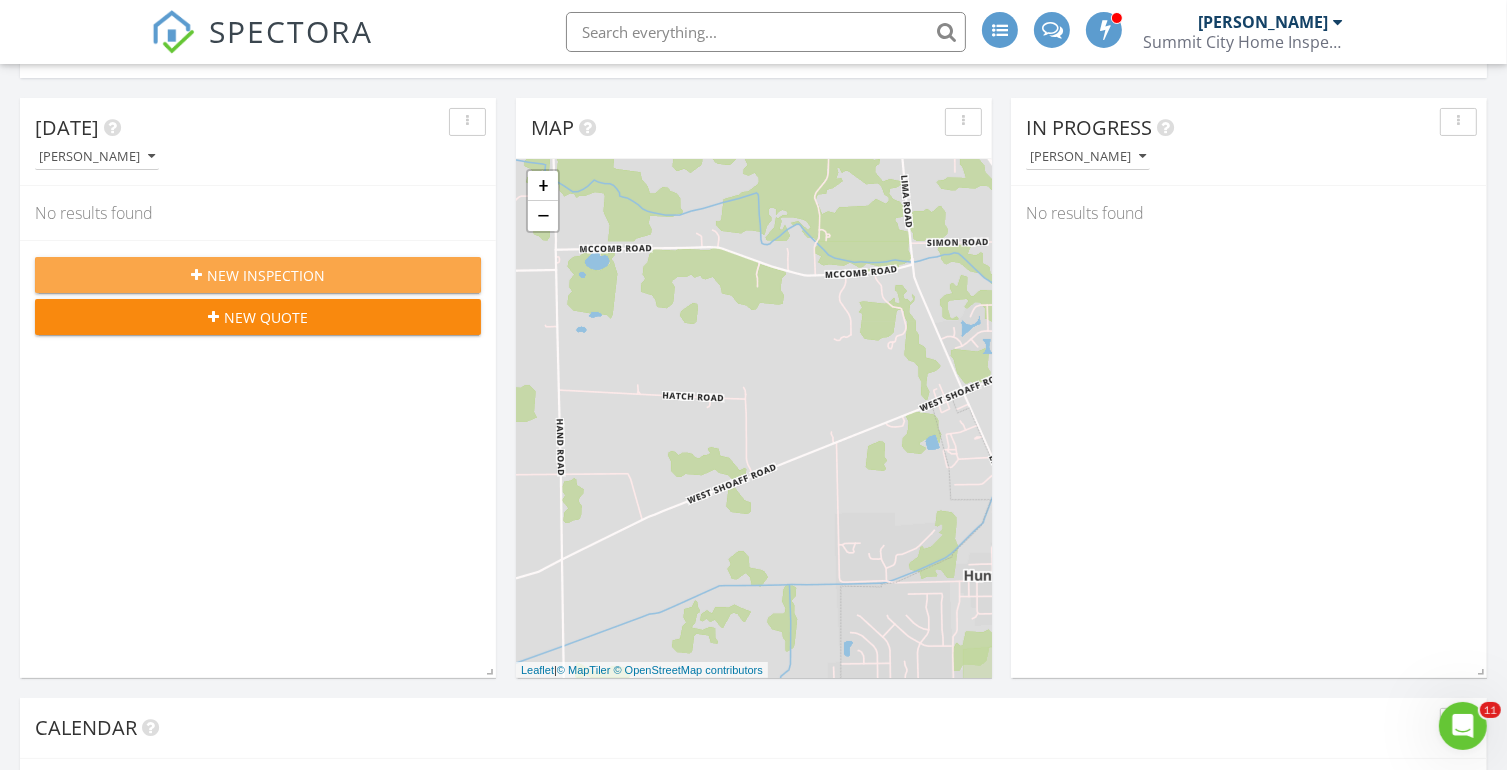 click on "New Inspection" at bounding box center (266, 275) 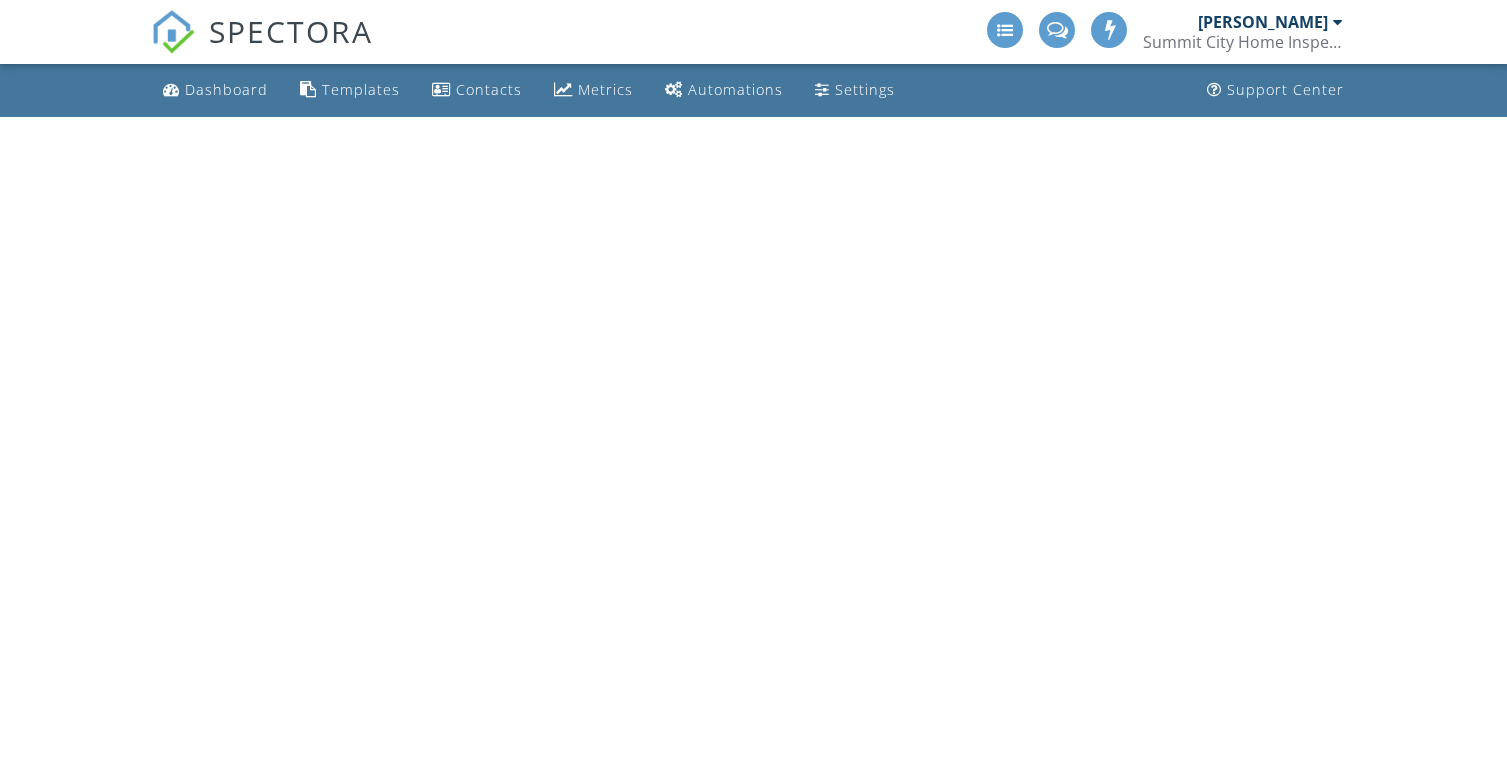 scroll, scrollTop: 0, scrollLeft: 0, axis: both 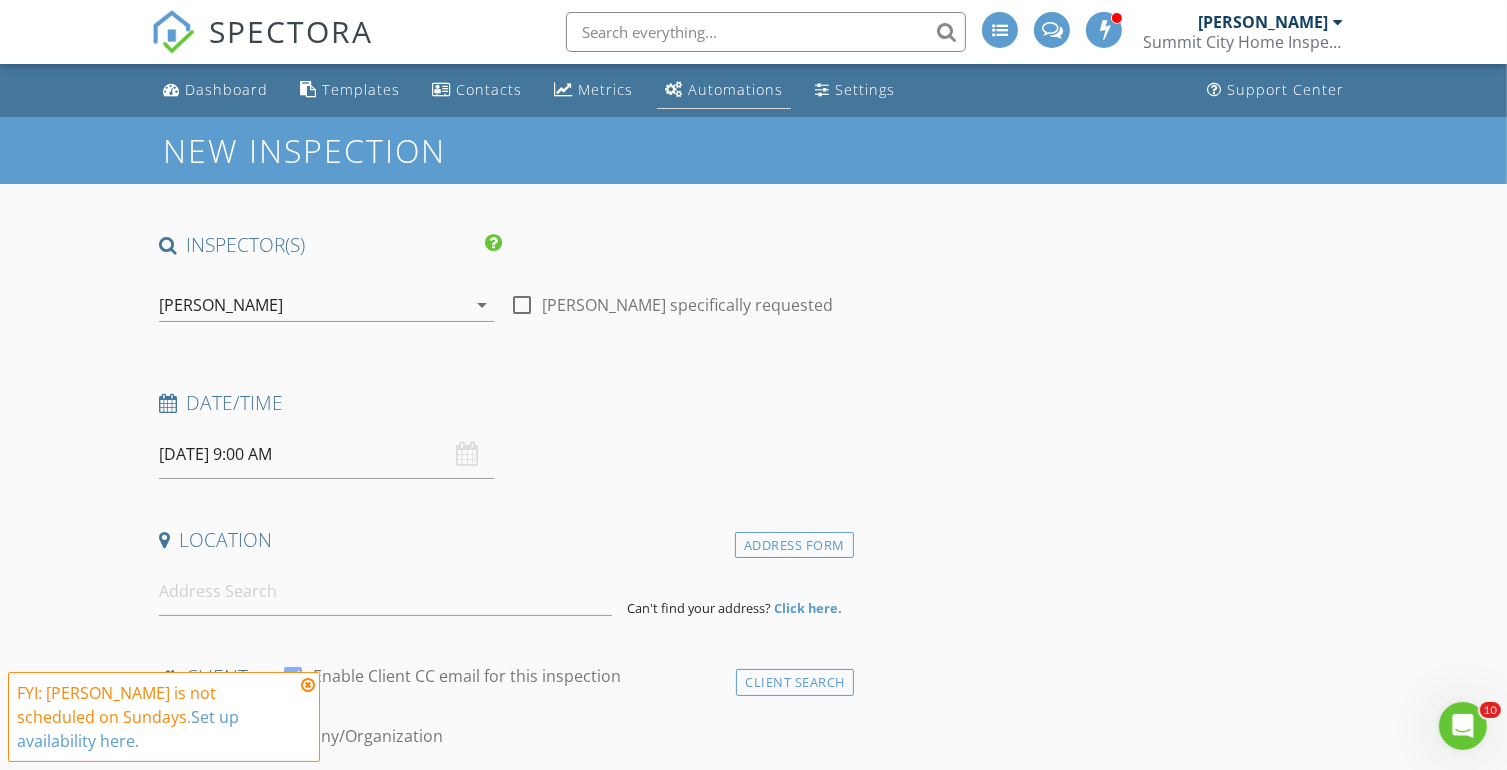 click on "Automations" at bounding box center [735, 89] 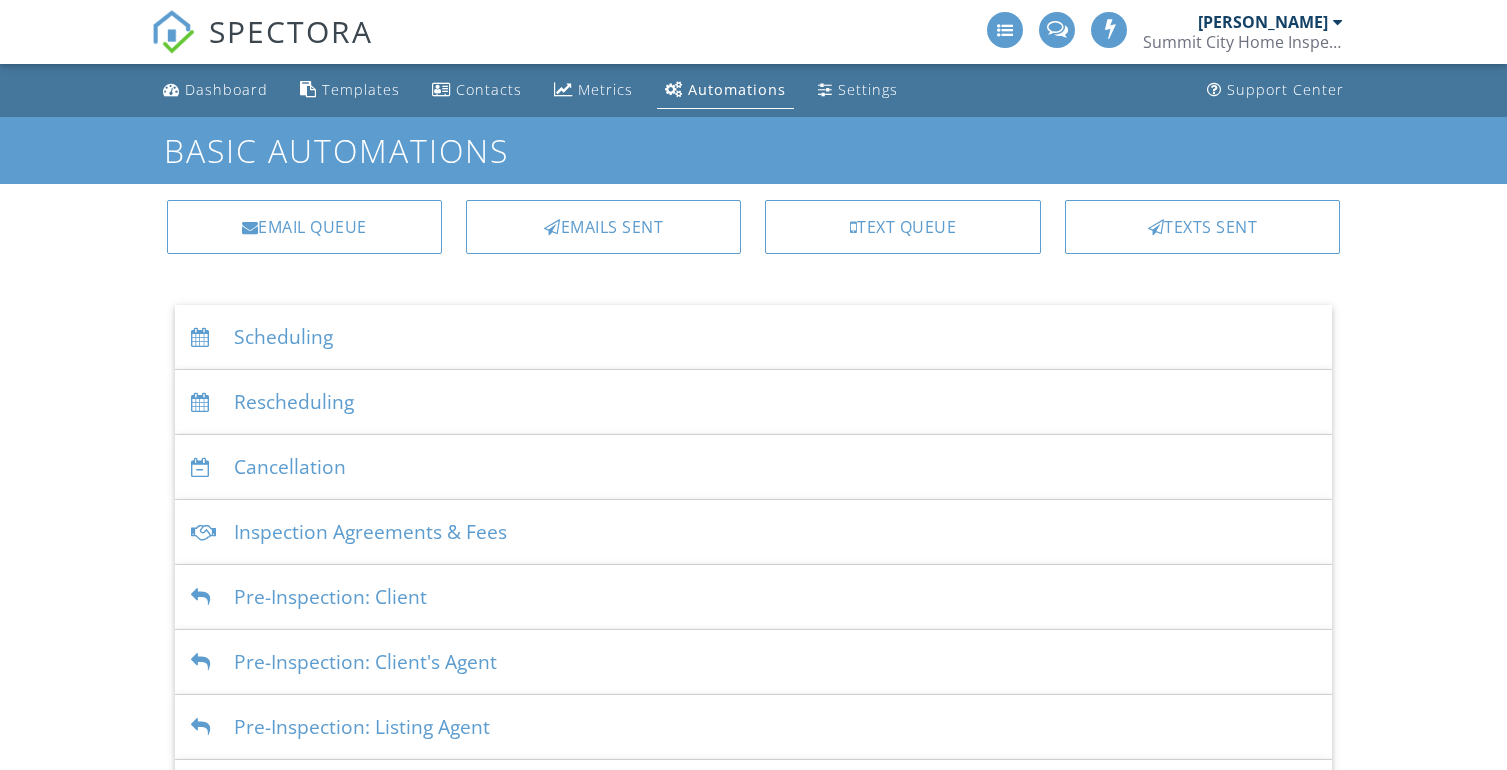 scroll, scrollTop: 0, scrollLeft: 0, axis: both 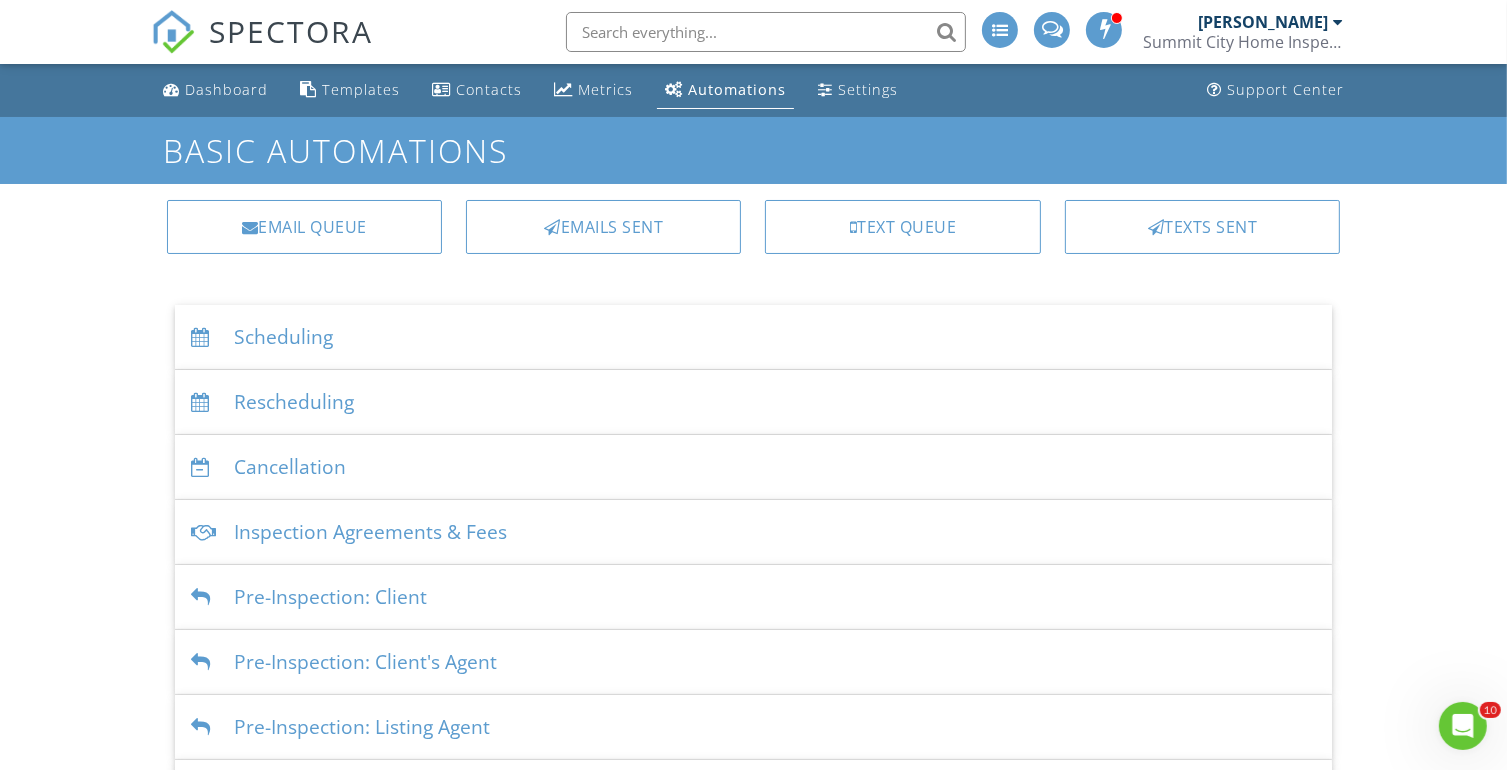 click on "Inspection Agreements & Fees" at bounding box center [754, 532] 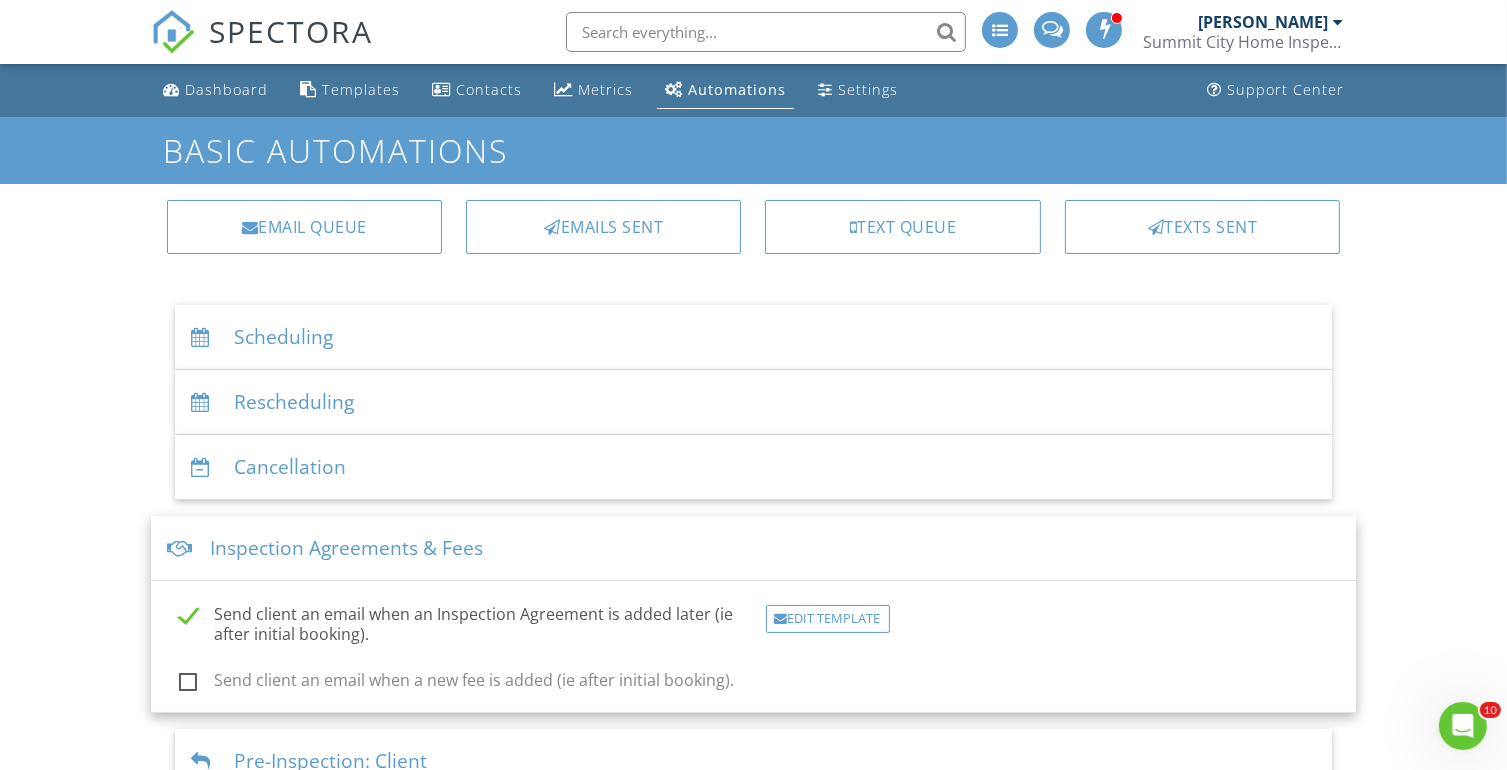 click on "Inspection Agreements & Fees" at bounding box center (754, 548) 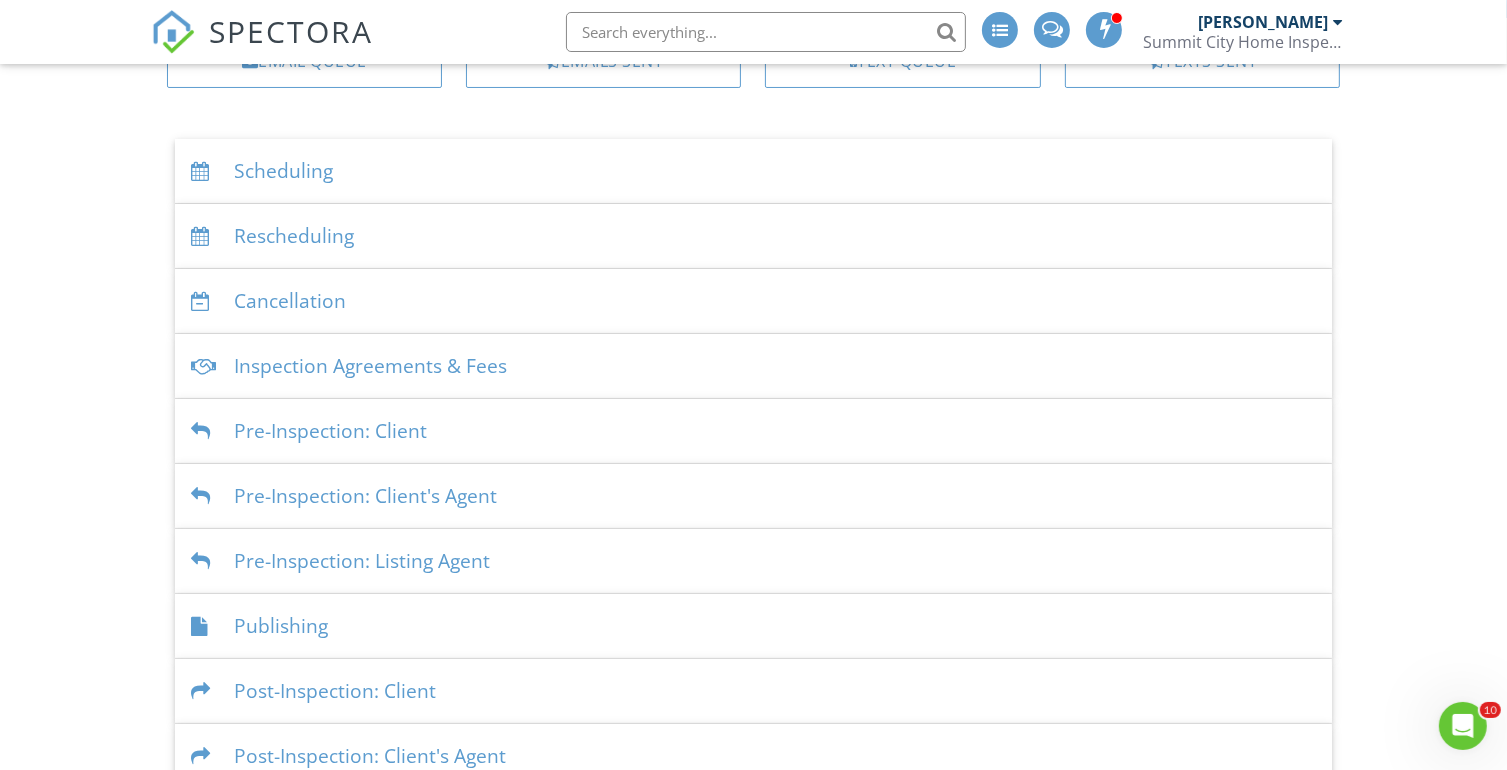 scroll, scrollTop: 0, scrollLeft: 0, axis: both 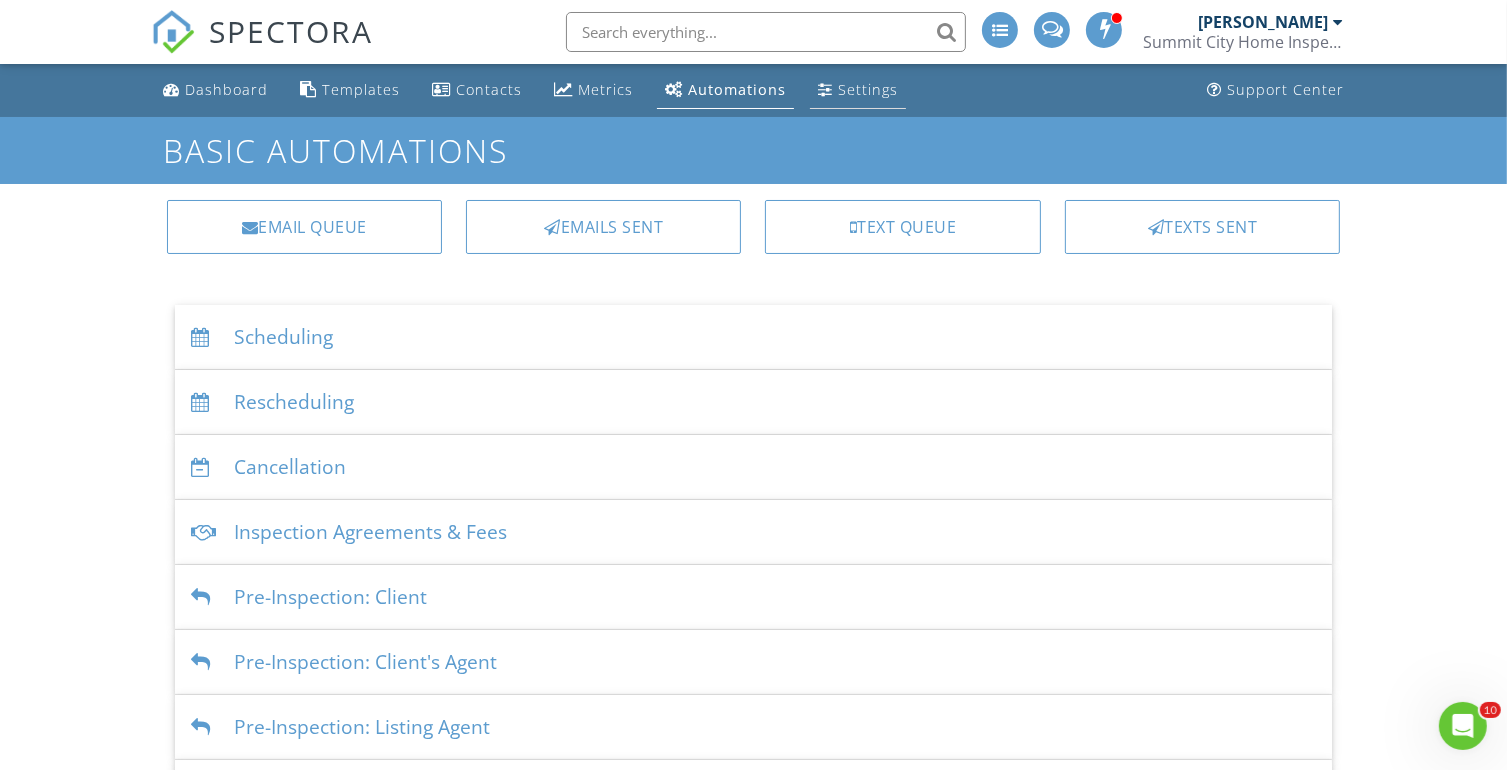 click on "Settings" at bounding box center (858, 90) 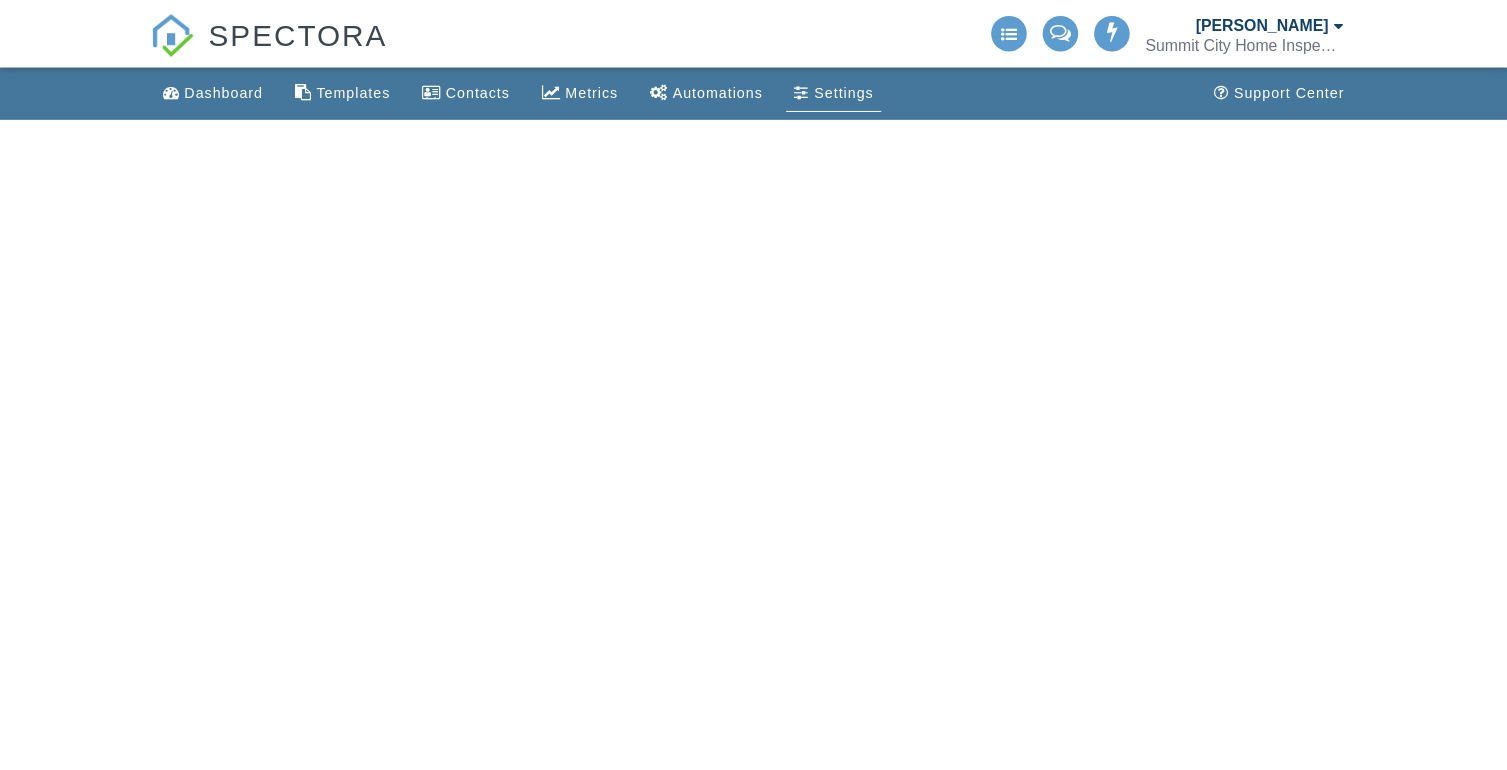 scroll, scrollTop: 0, scrollLeft: 0, axis: both 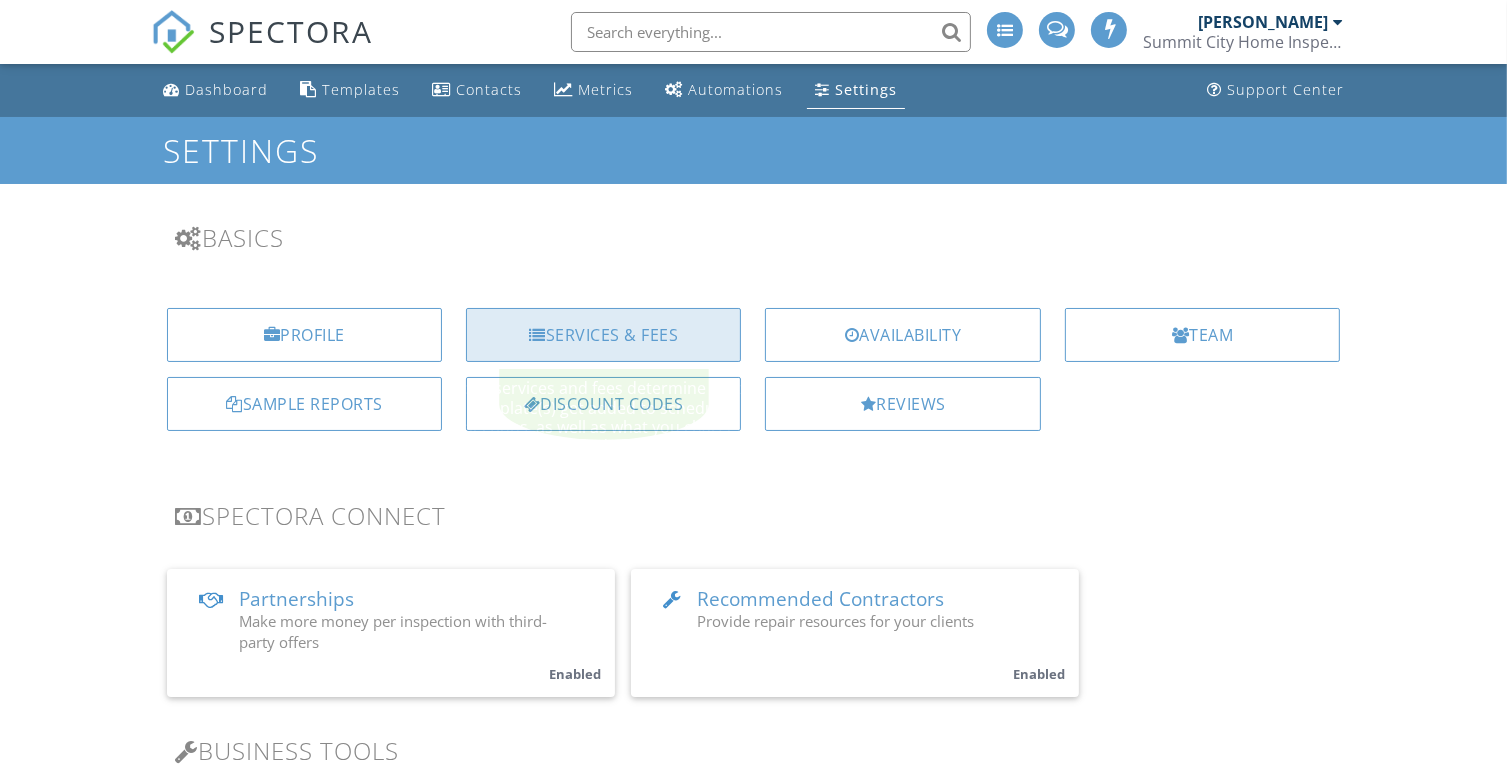 click on "Services & Fees" at bounding box center (603, 335) 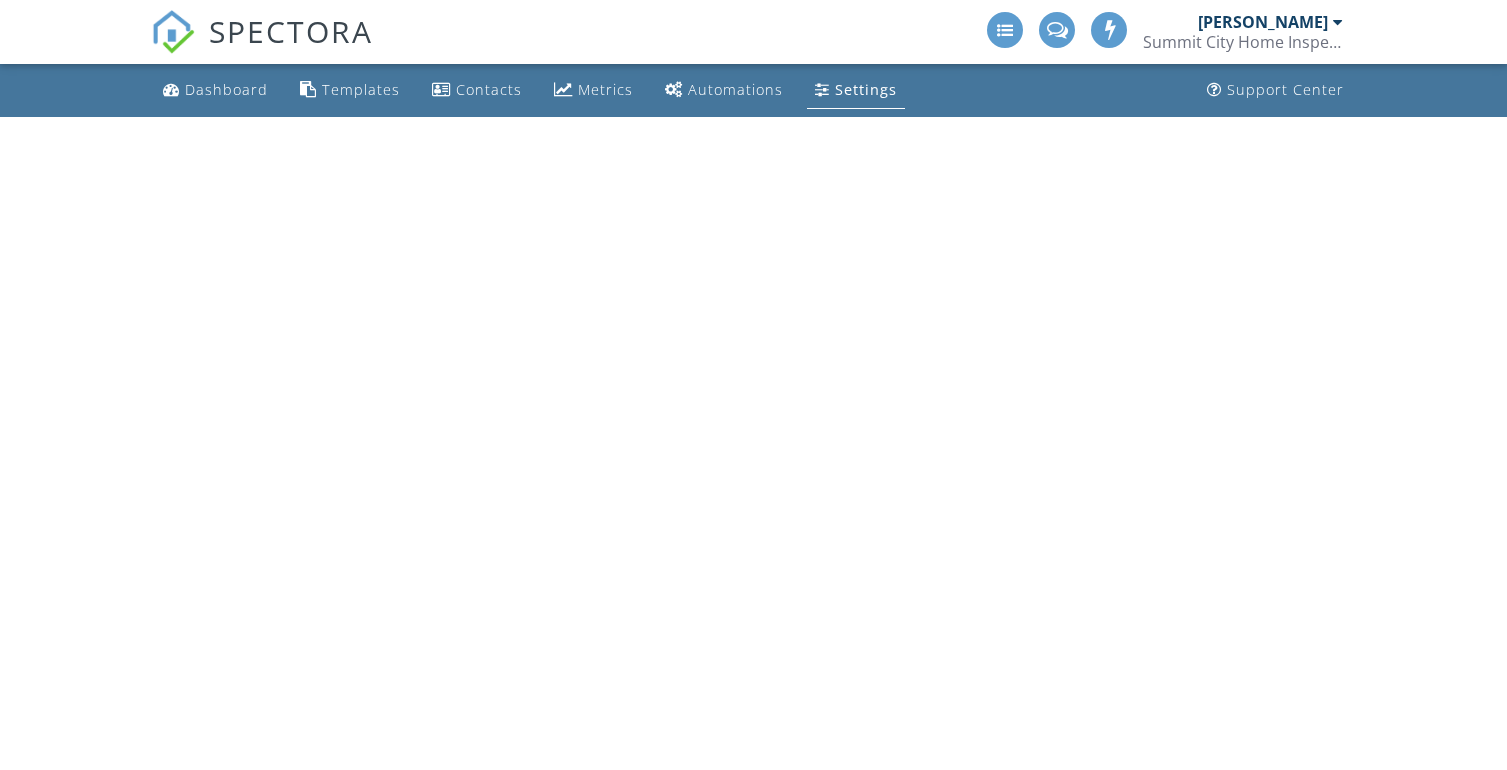 scroll, scrollTop: 0, scrollLeft: 0, axis: both 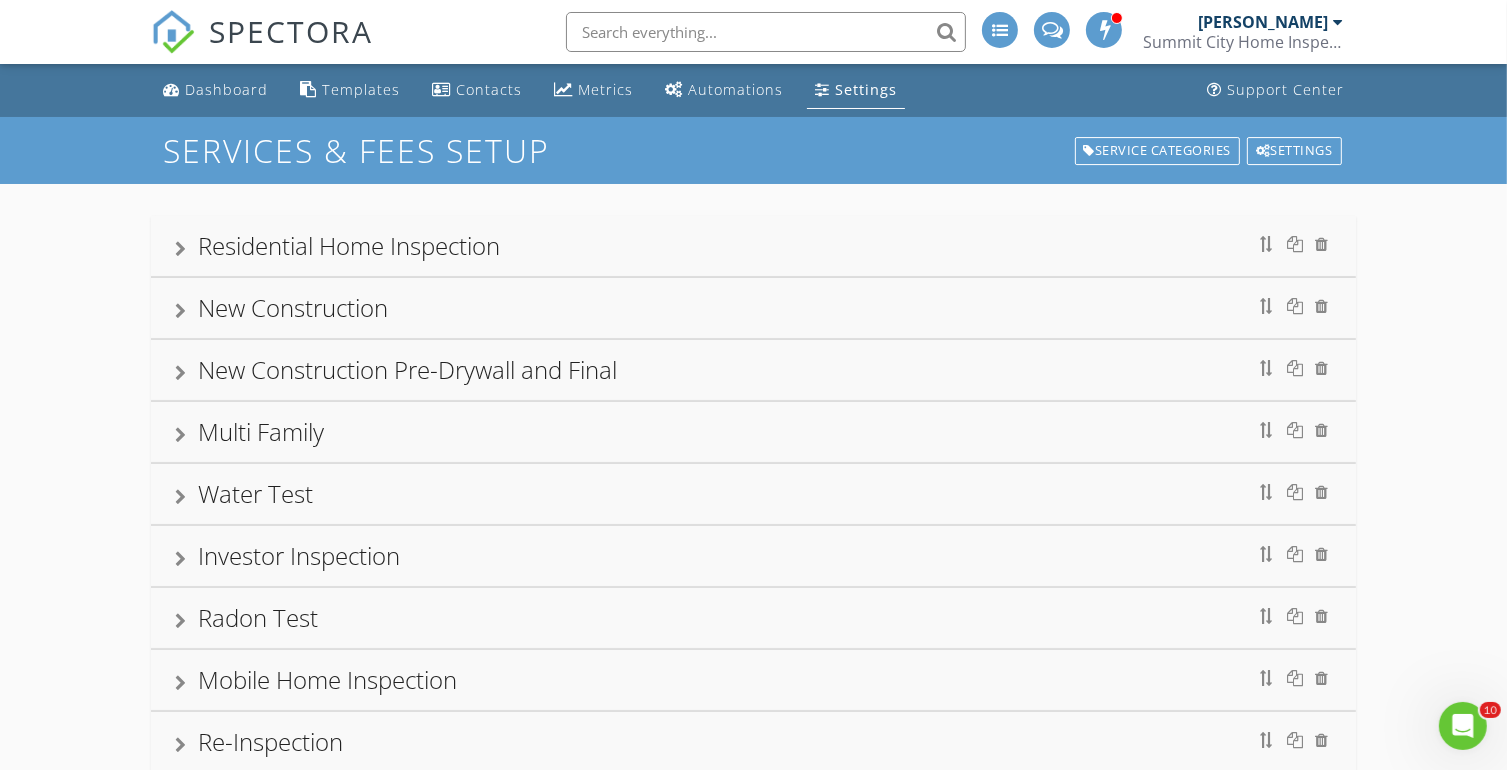 click on "Radon Test" at bounding box center [258, 617] 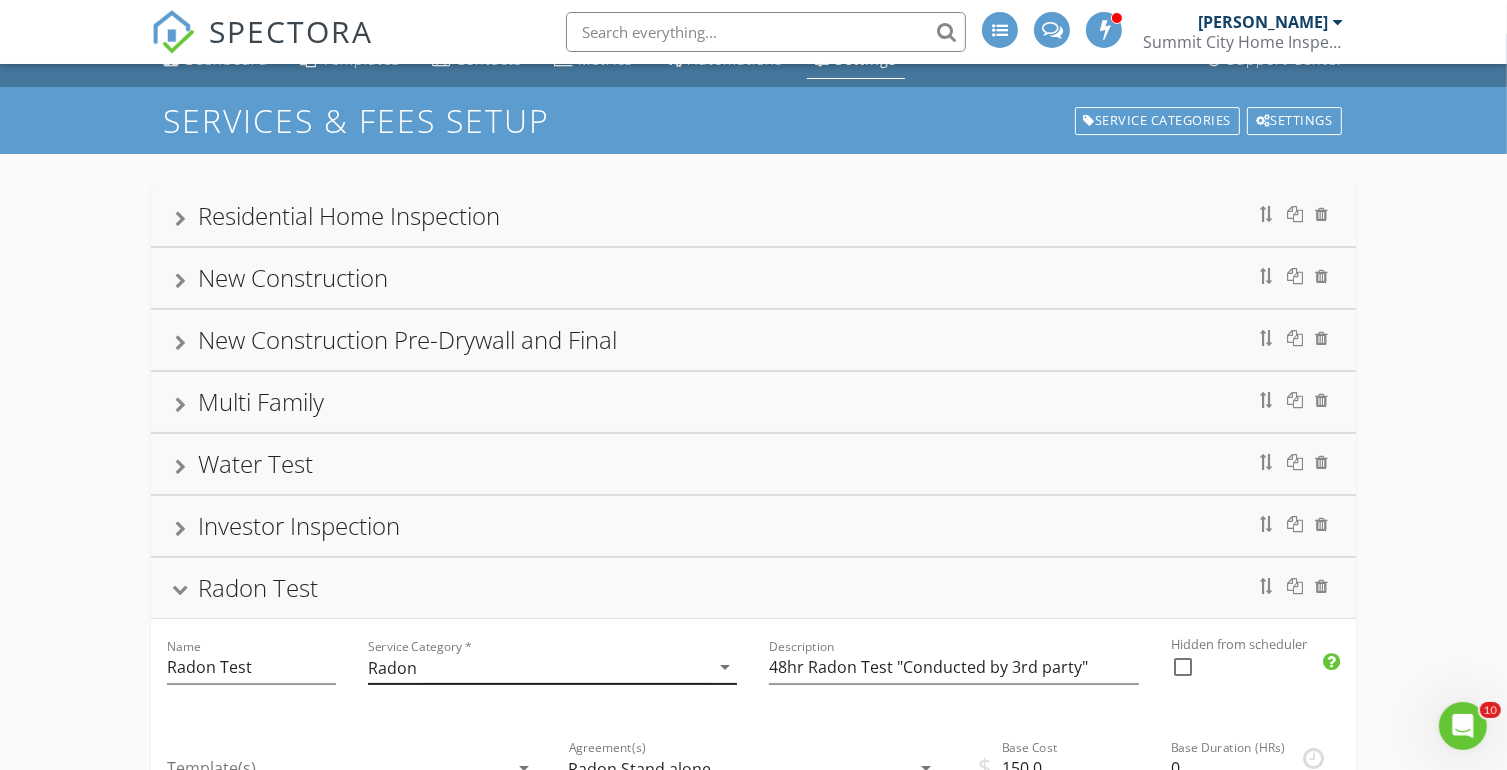 scroll, scrollTop: 0, scrollLeft: 0, axis: both 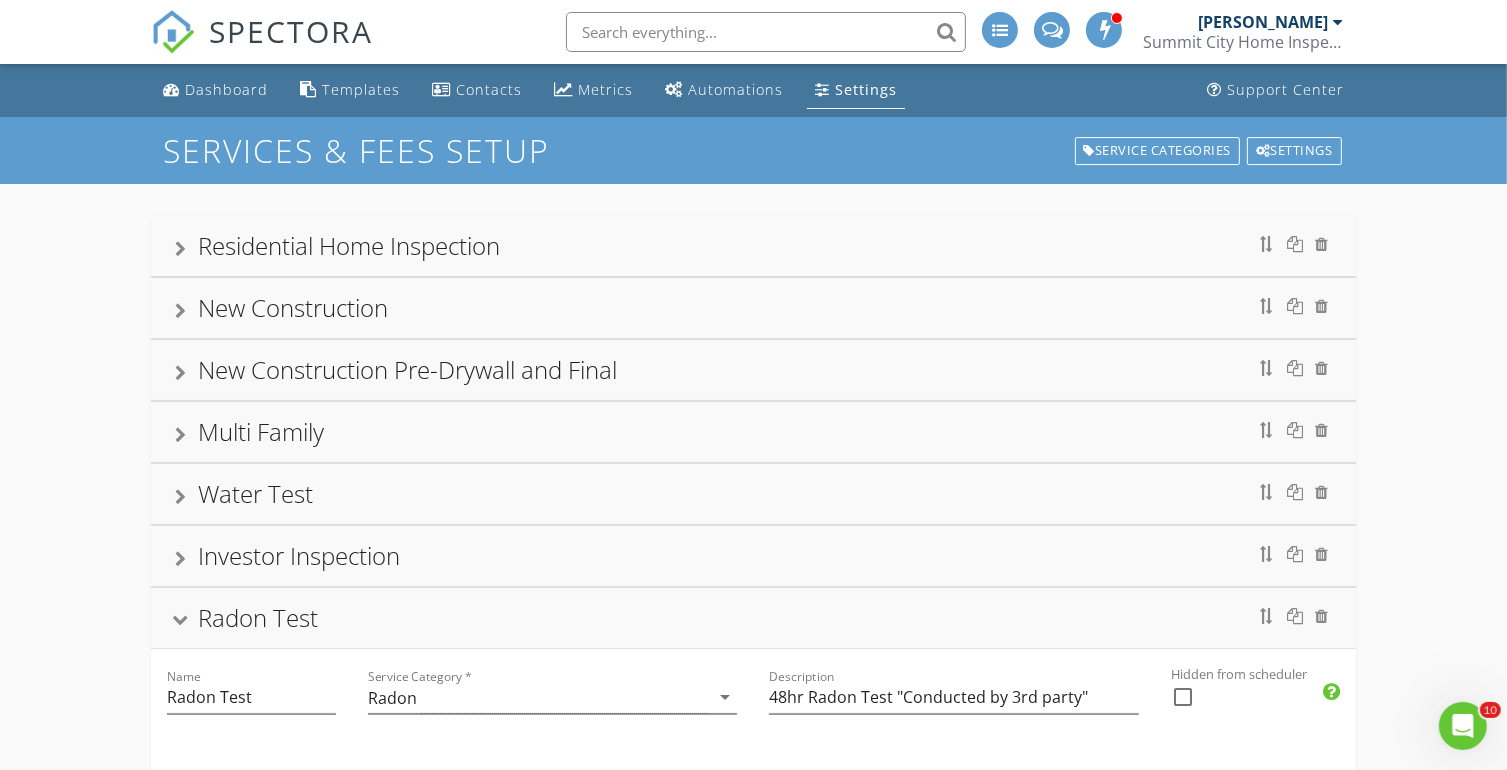 click on "Radon Test" at bounding box center [258, 617] 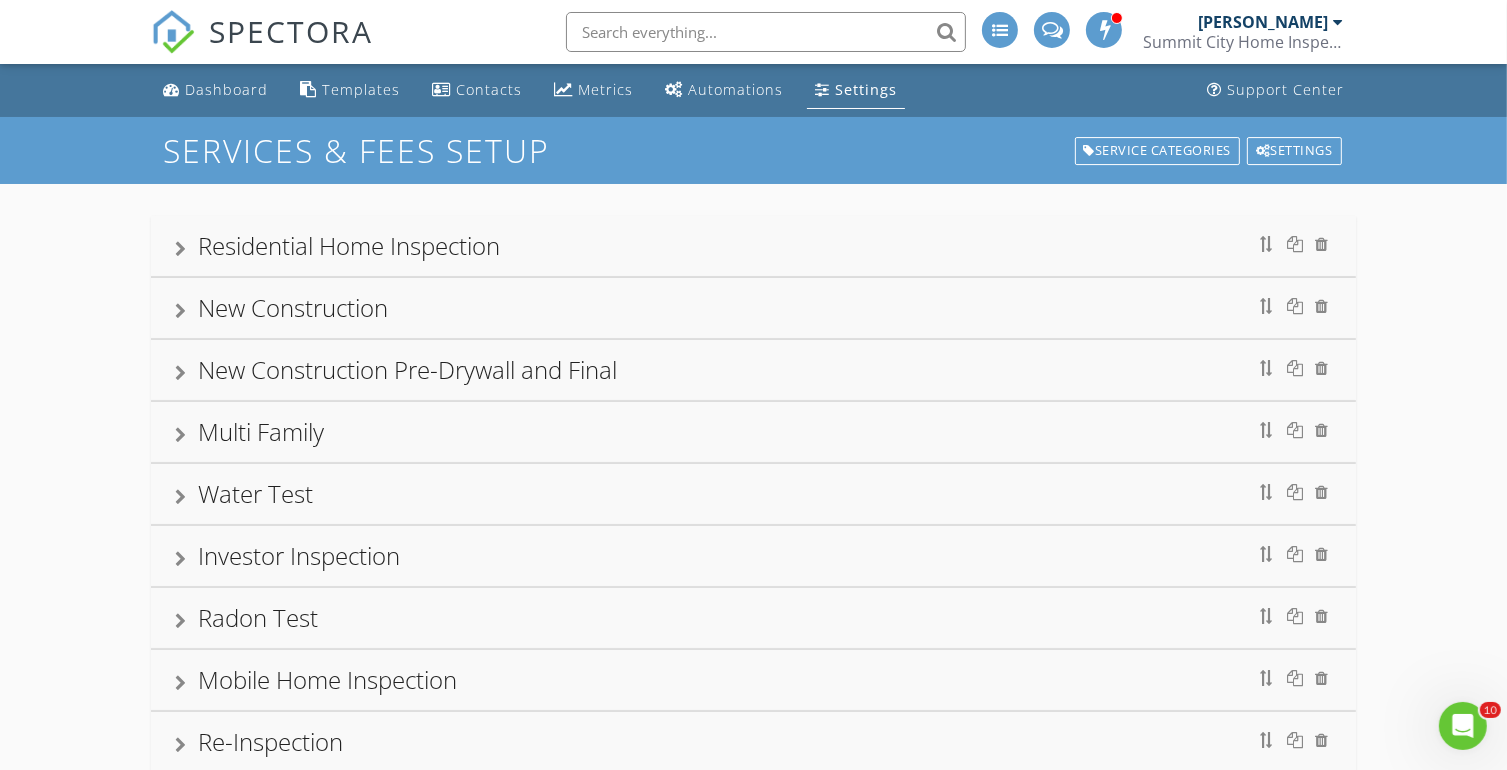 click on "Residential Home Inspection" at bounding box center (349, 245) 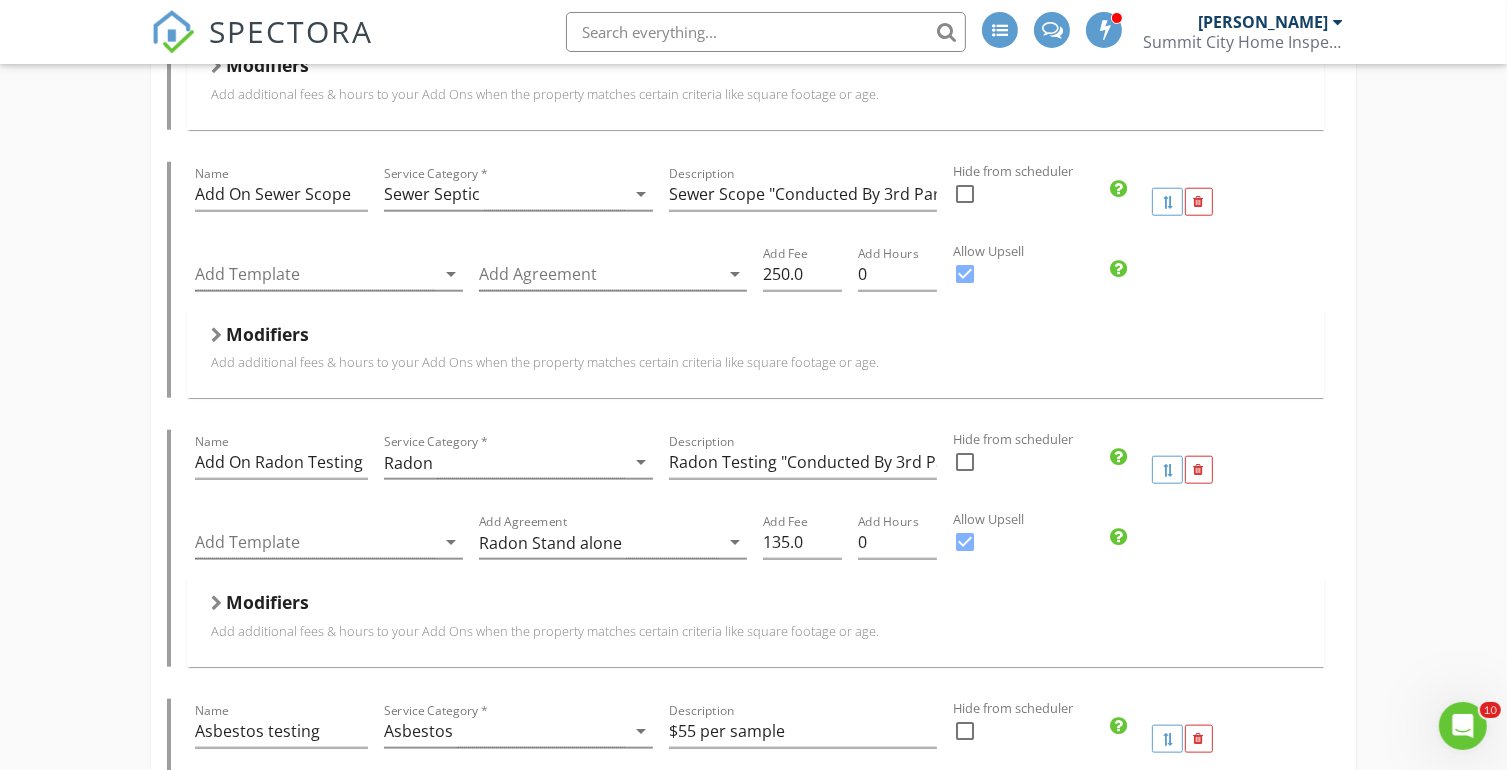 scroll, scrollTop: 2200, scrollLeft: 0, axis: vertical 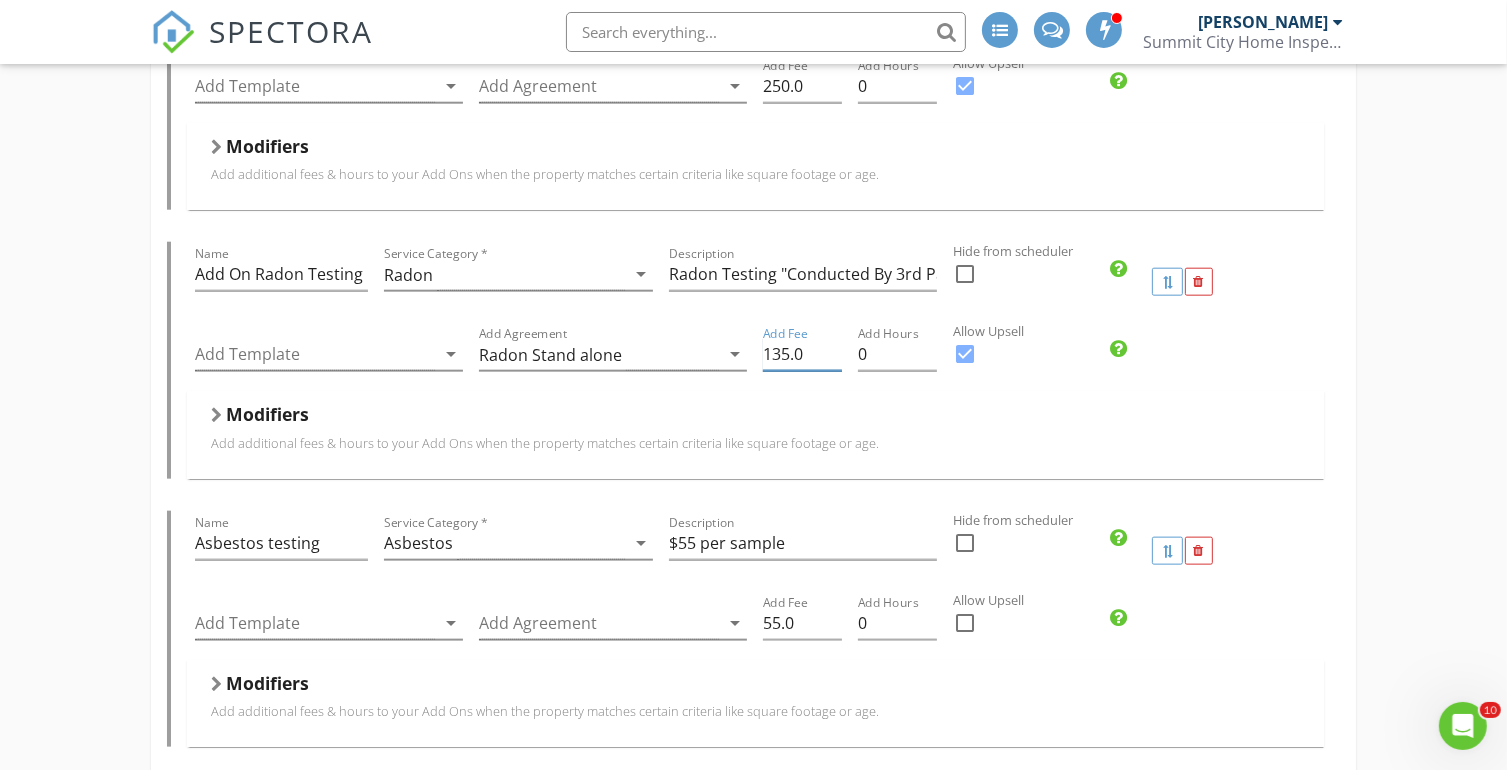 click on "135.0" at bounding box center [802, 354] 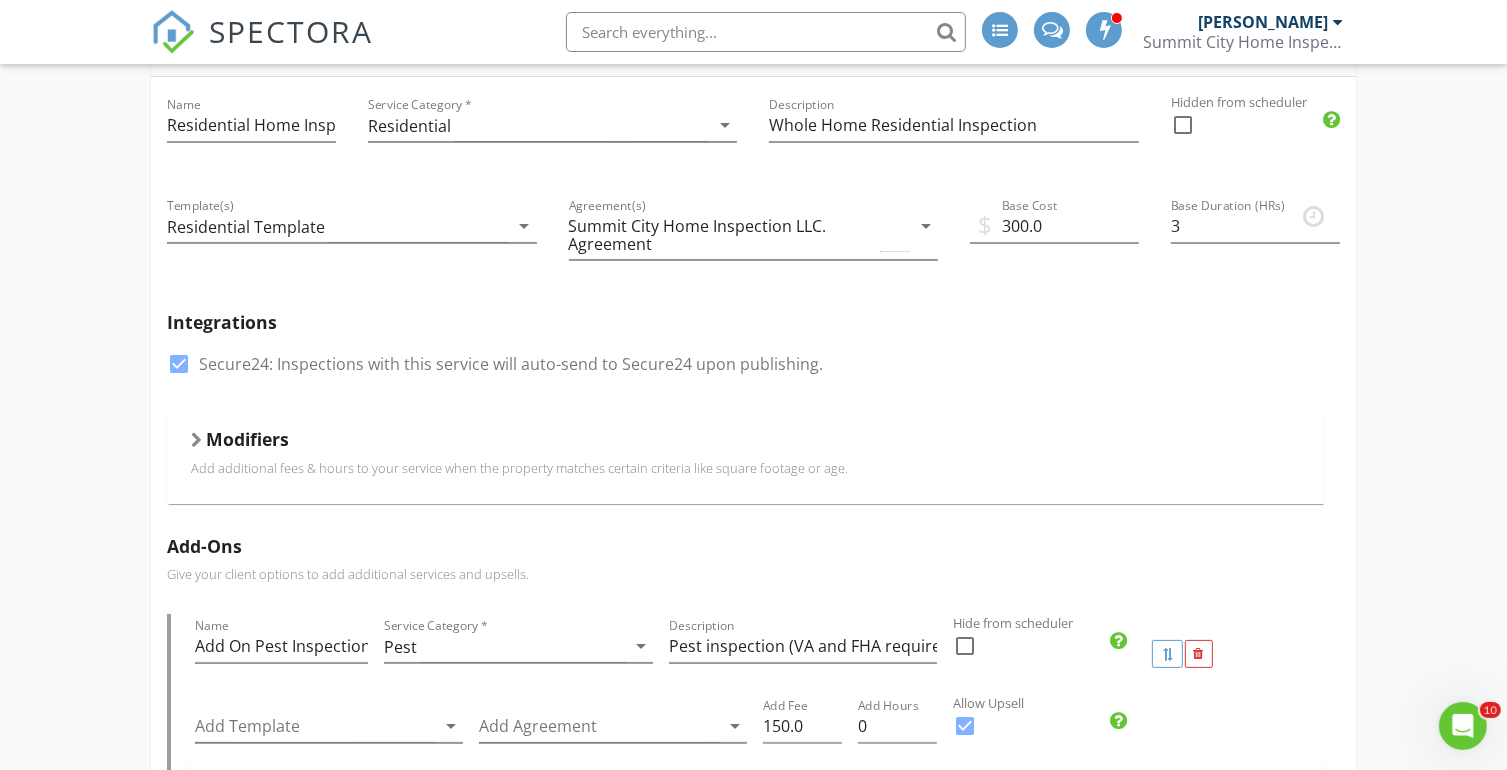 scroll, scrollTop: 0, scrollLeft: 0, axis: both 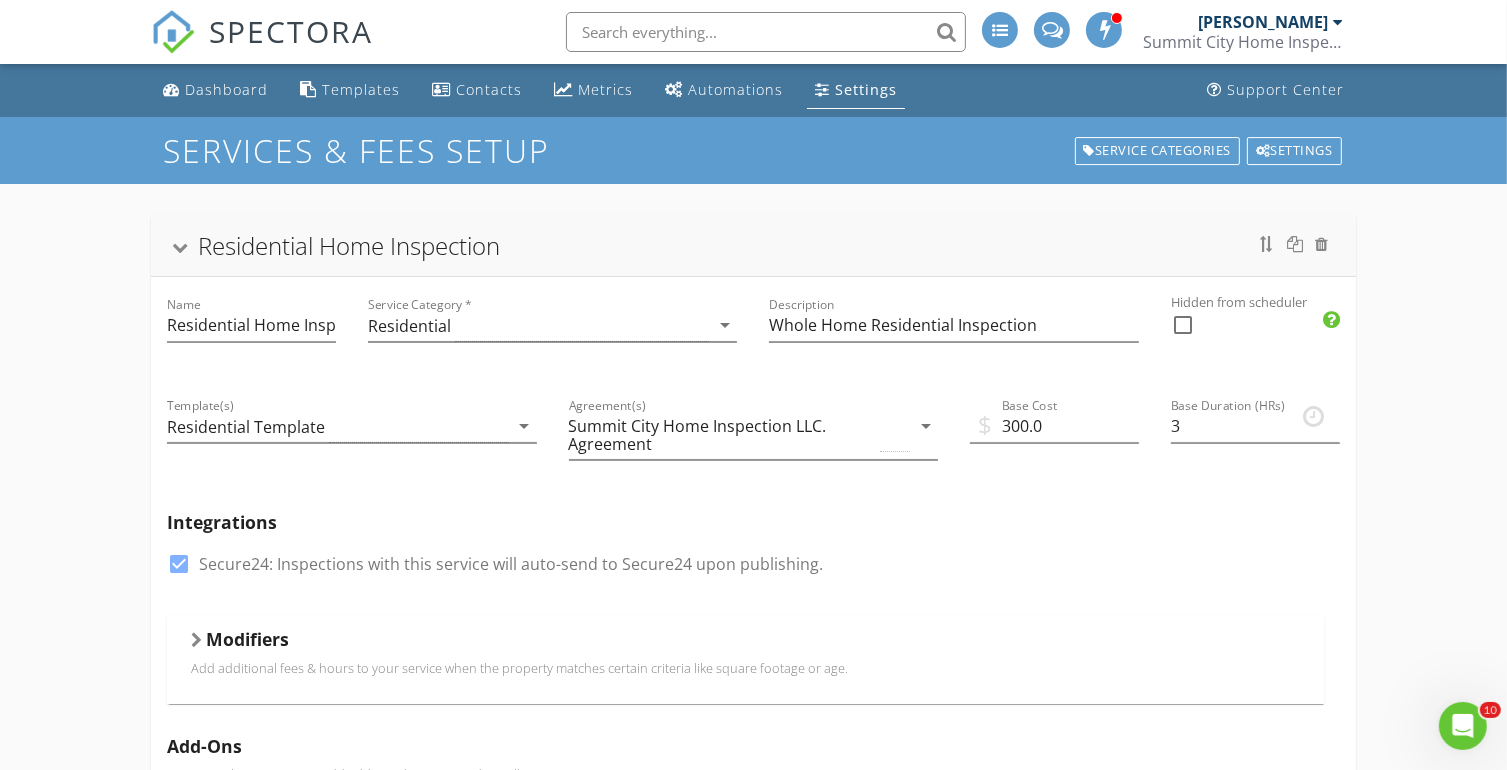 type on "140.0" 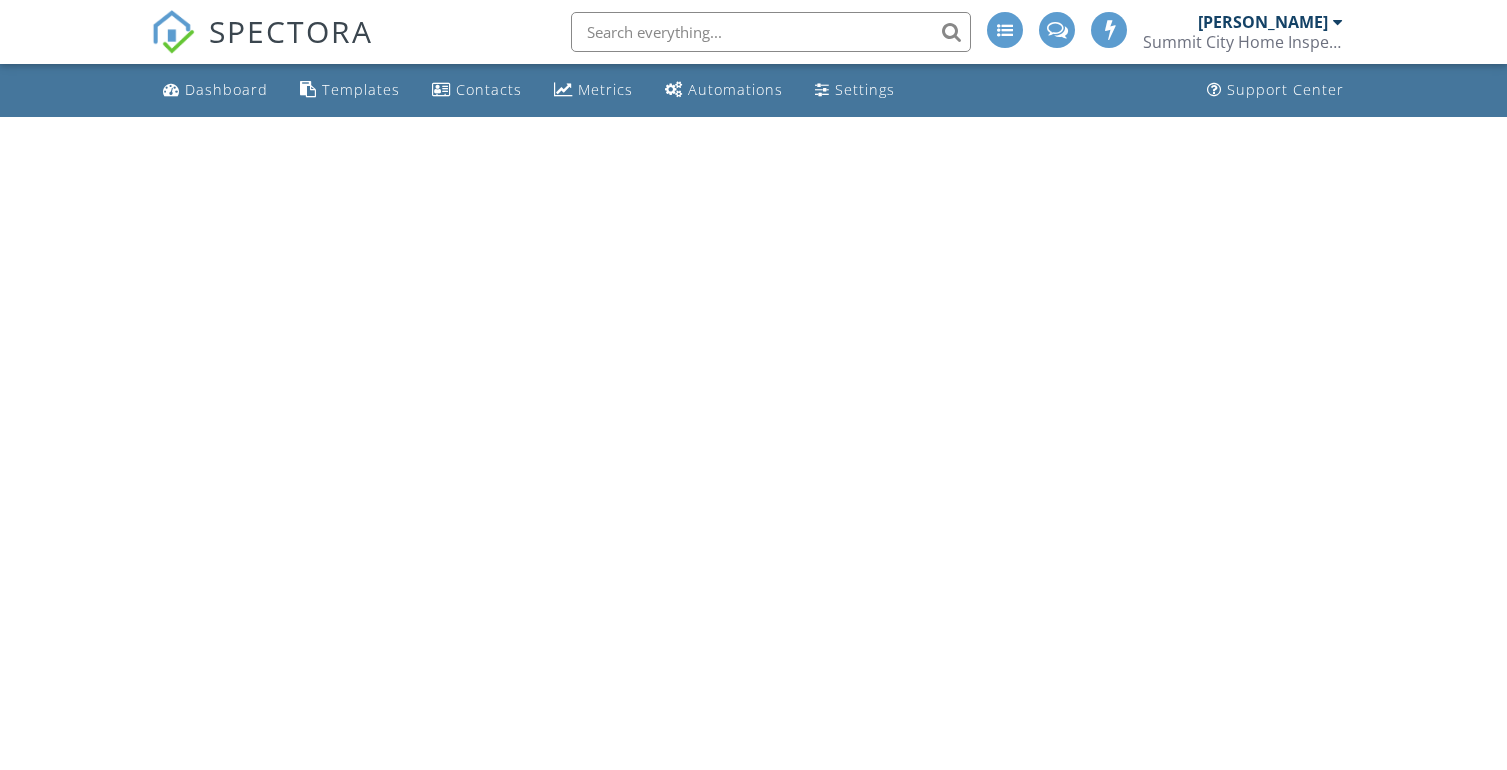 scroll, scrollTop: 0, scrollLeft: 0, axis: both 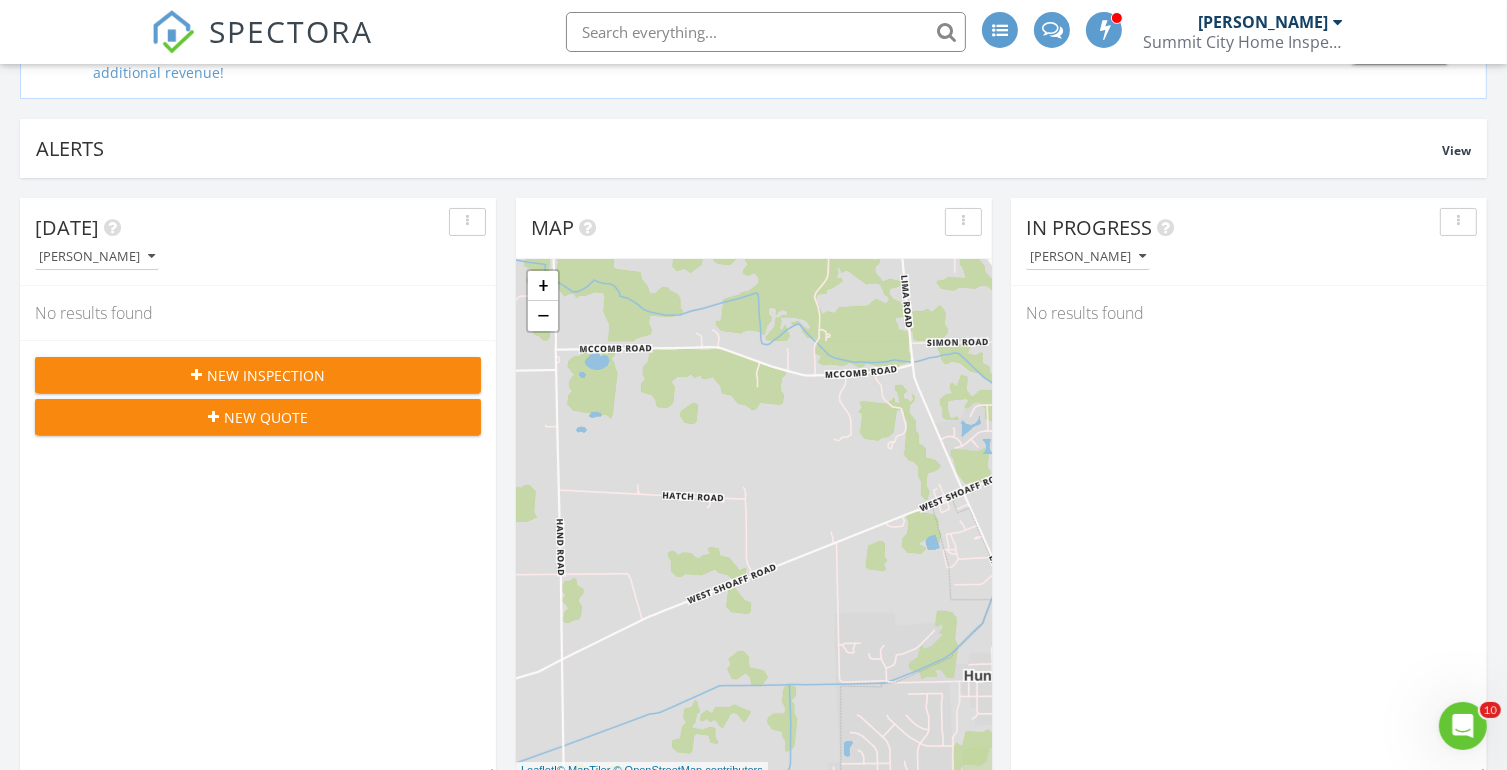 click on "New Inspection" at bounding box center (266, 375) 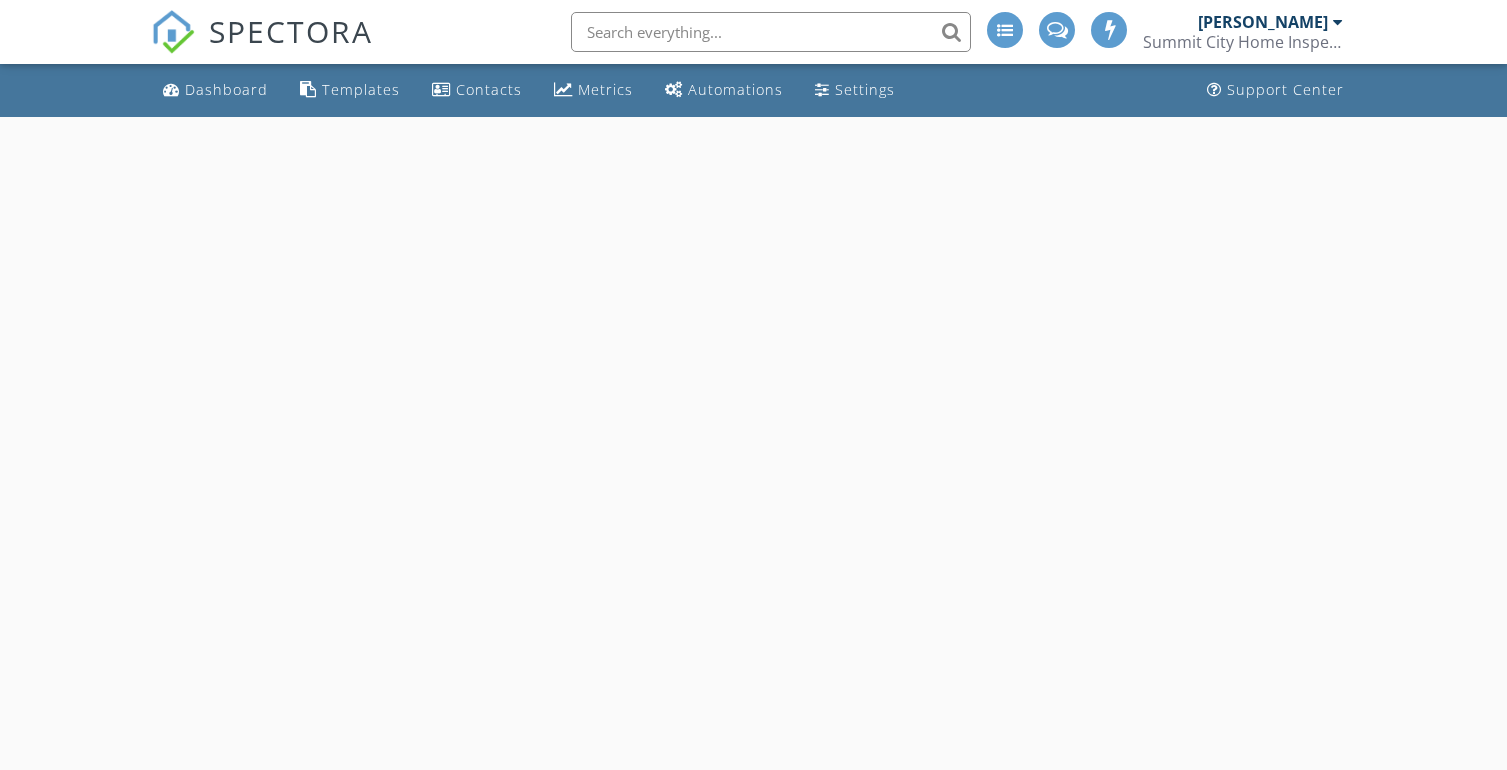 scroll, scrollTop: 0, scrollLeft: 0, axis: both 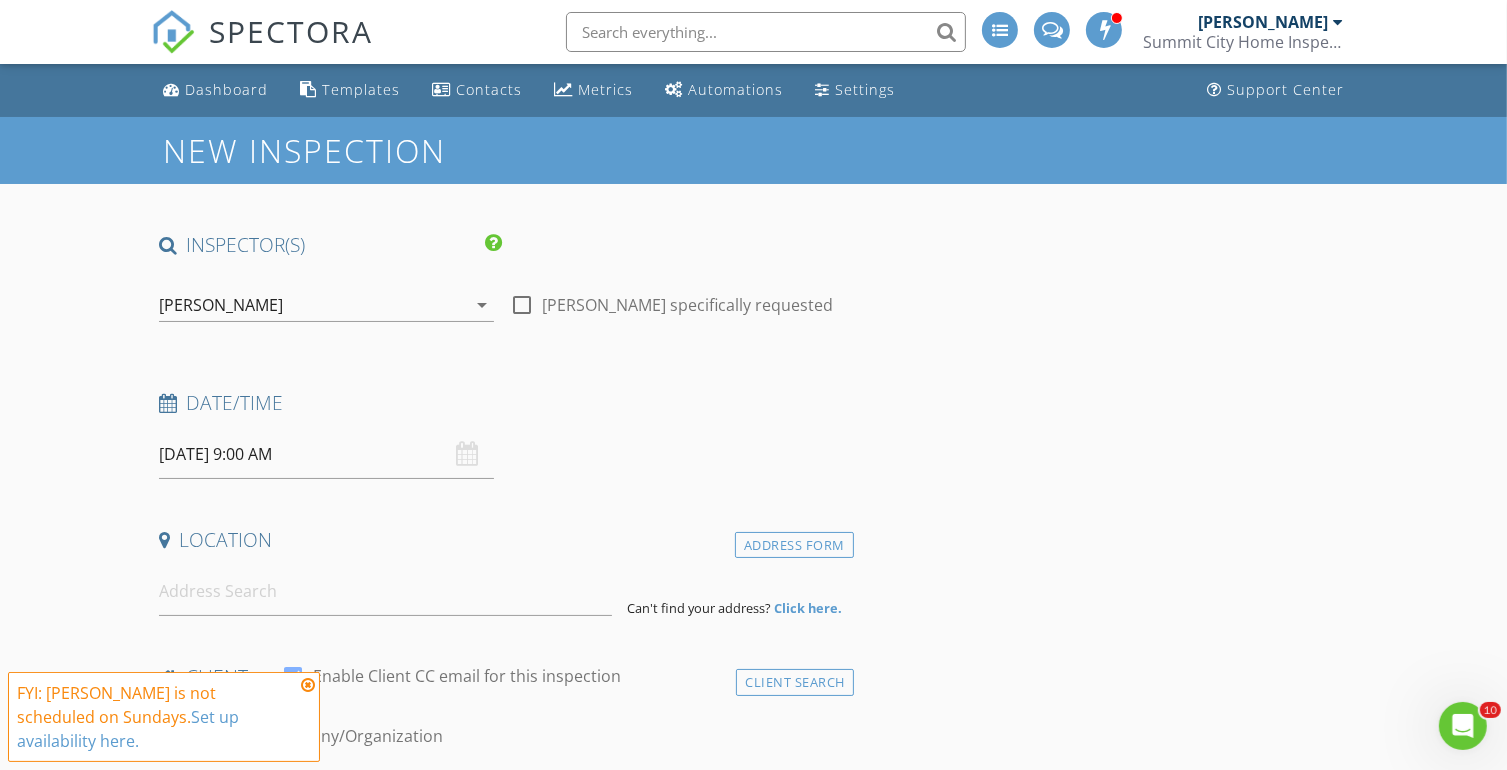 click on "07/13/2025 9:00 AM" at bounding box center [327, 454] 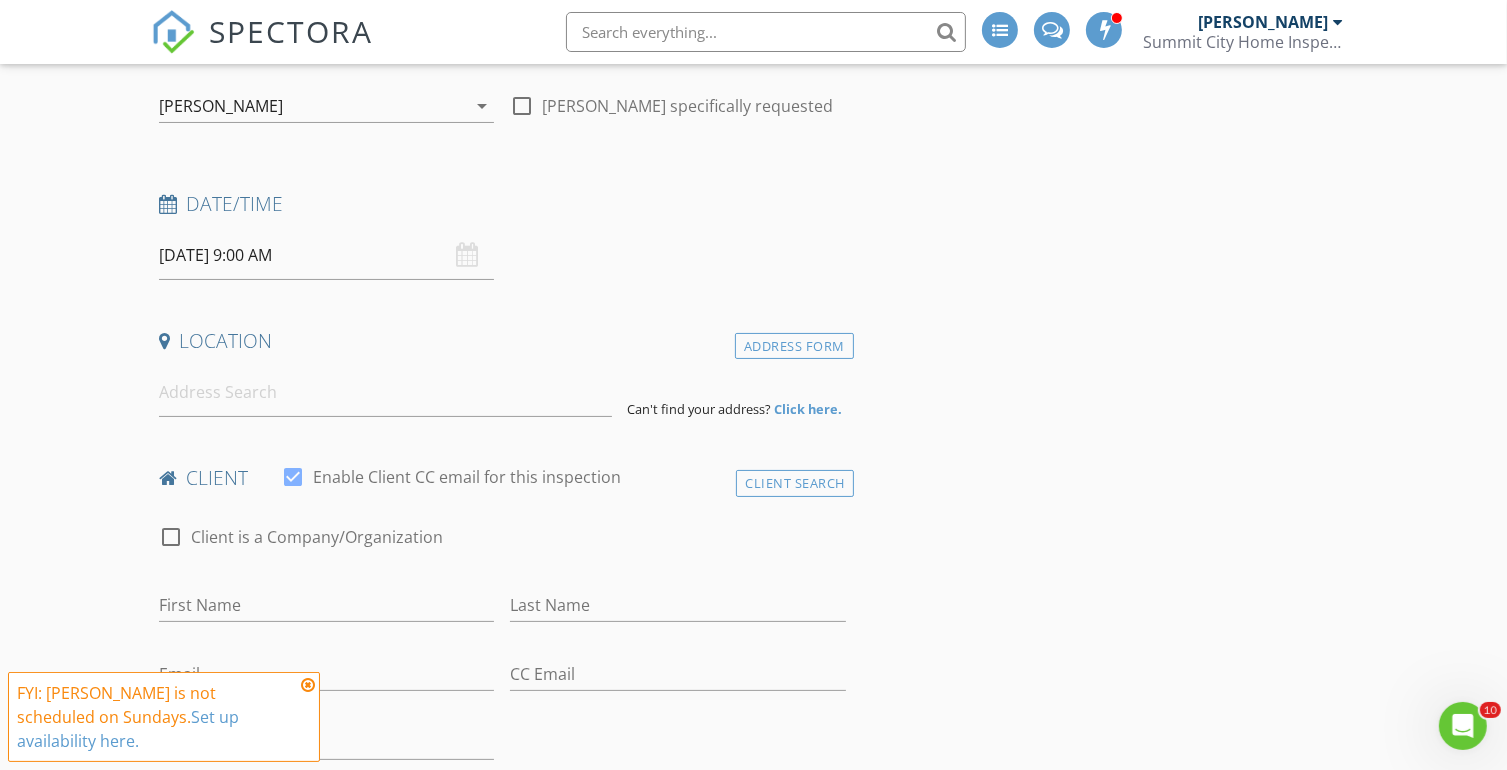 scroll, scrollTop: 200, scrollLeft: 0, axis: vertical 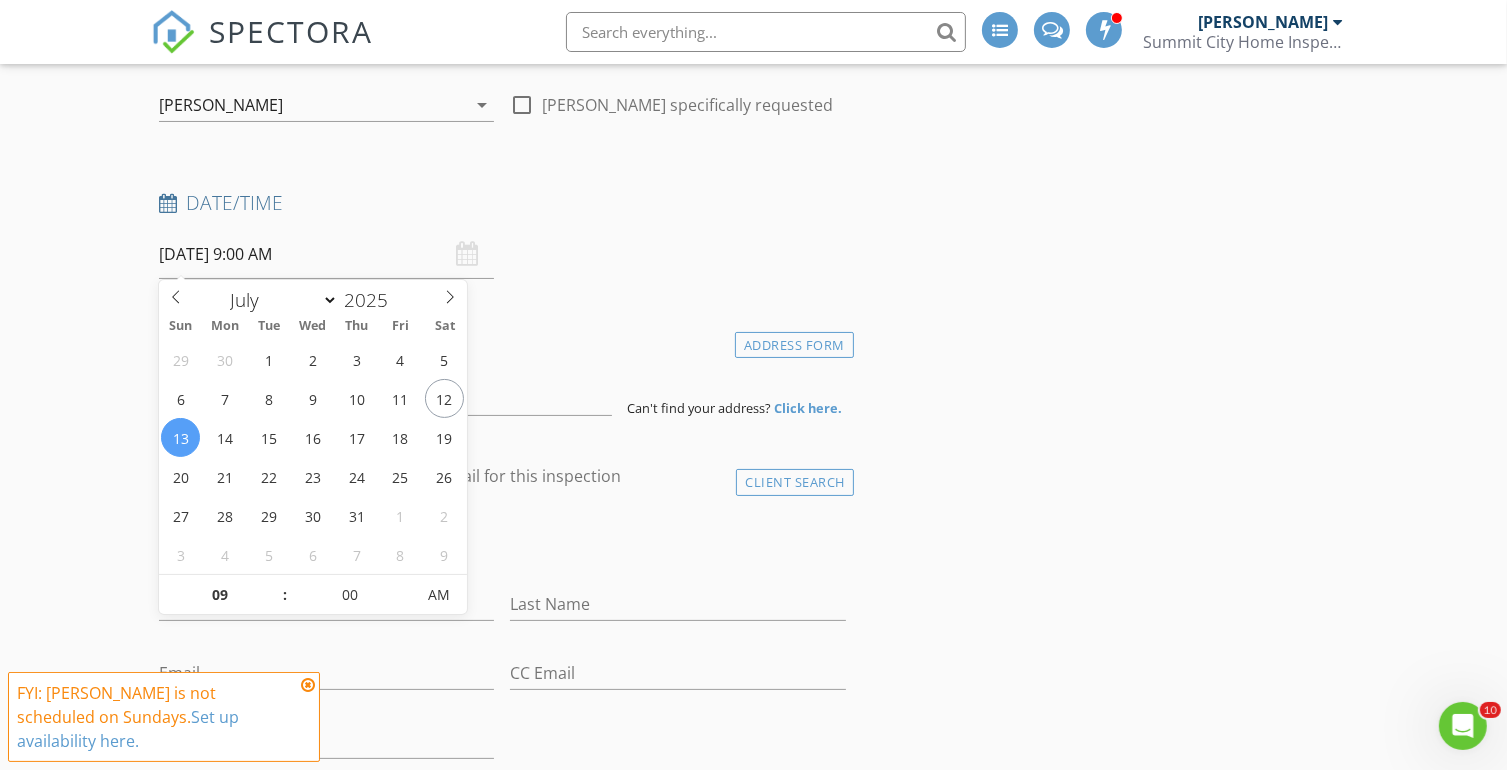 click on "07/13/2025 9:00 AM" at bounding box center (327, 254) 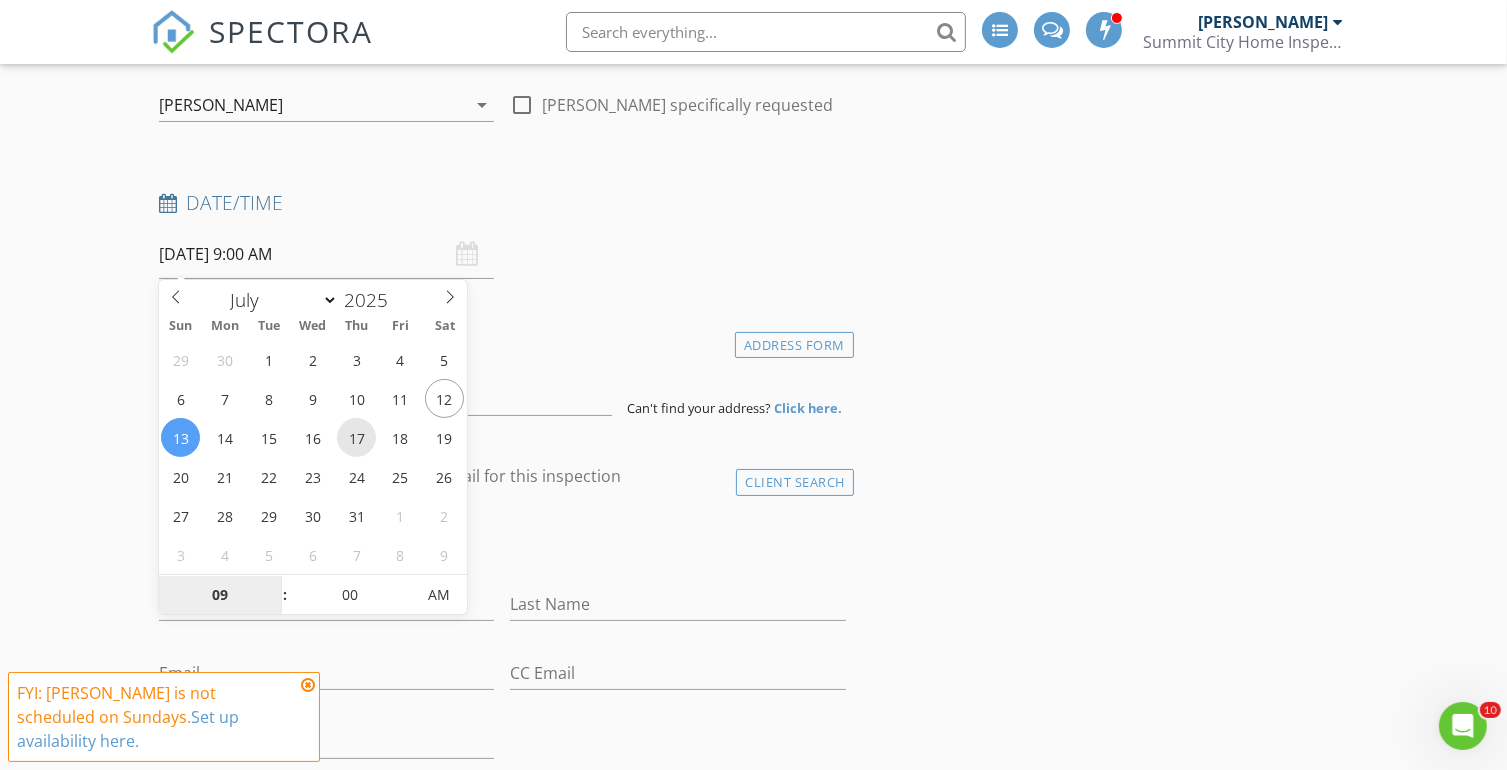 type on "[DATE] 9:00 AM" 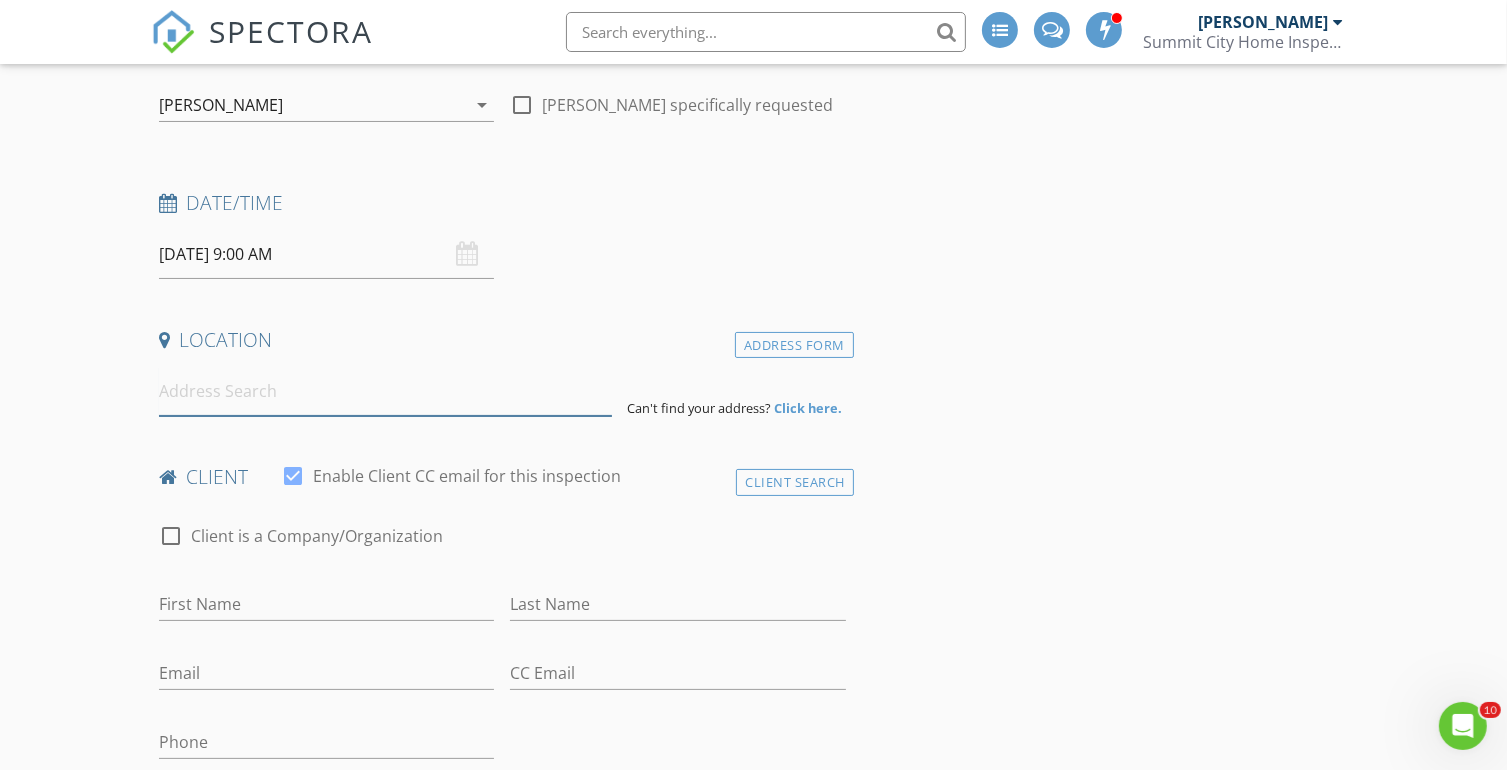 click at bounding box center [385, 391] 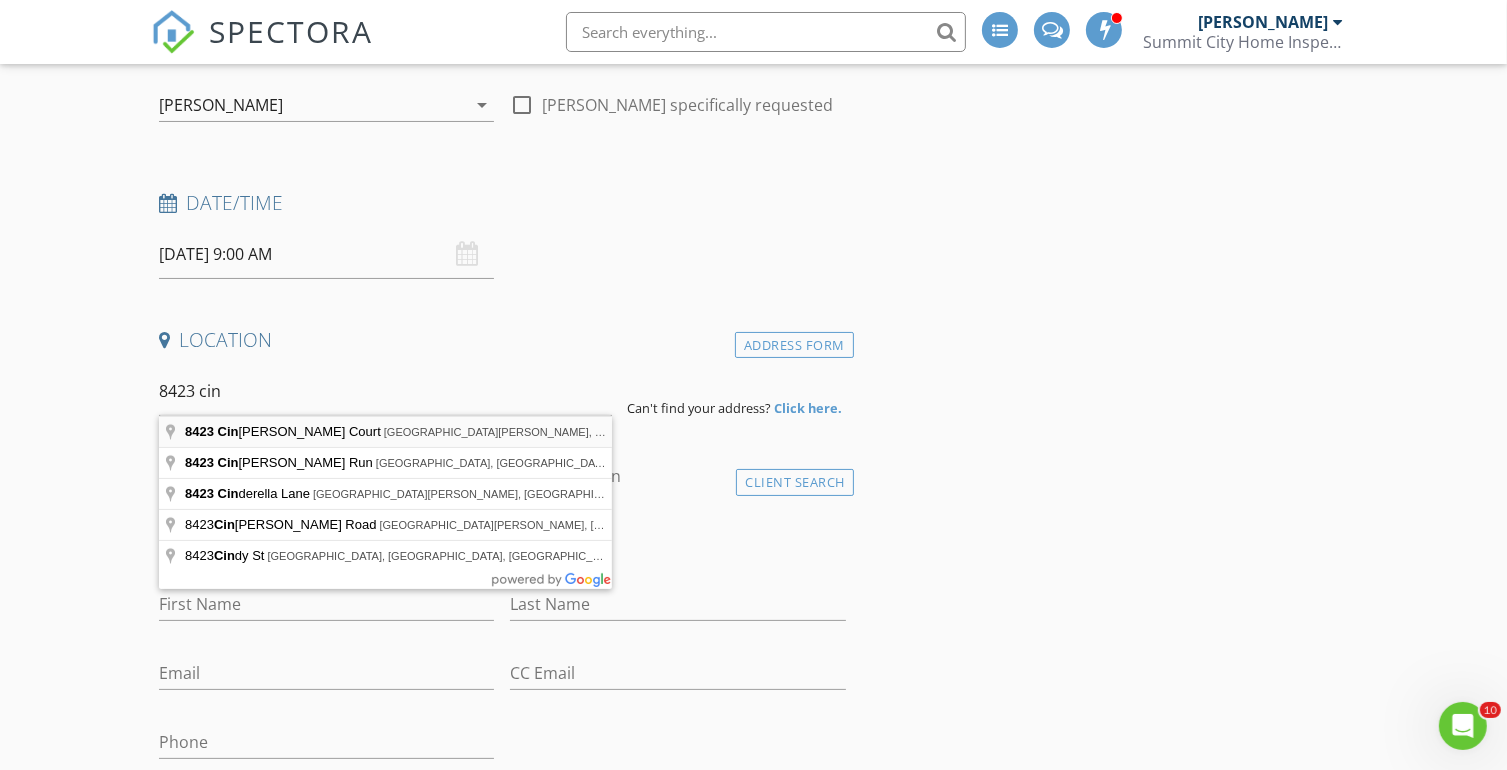 type on "8423 Cinnabar Court, Fort Wayne, IN, USA" 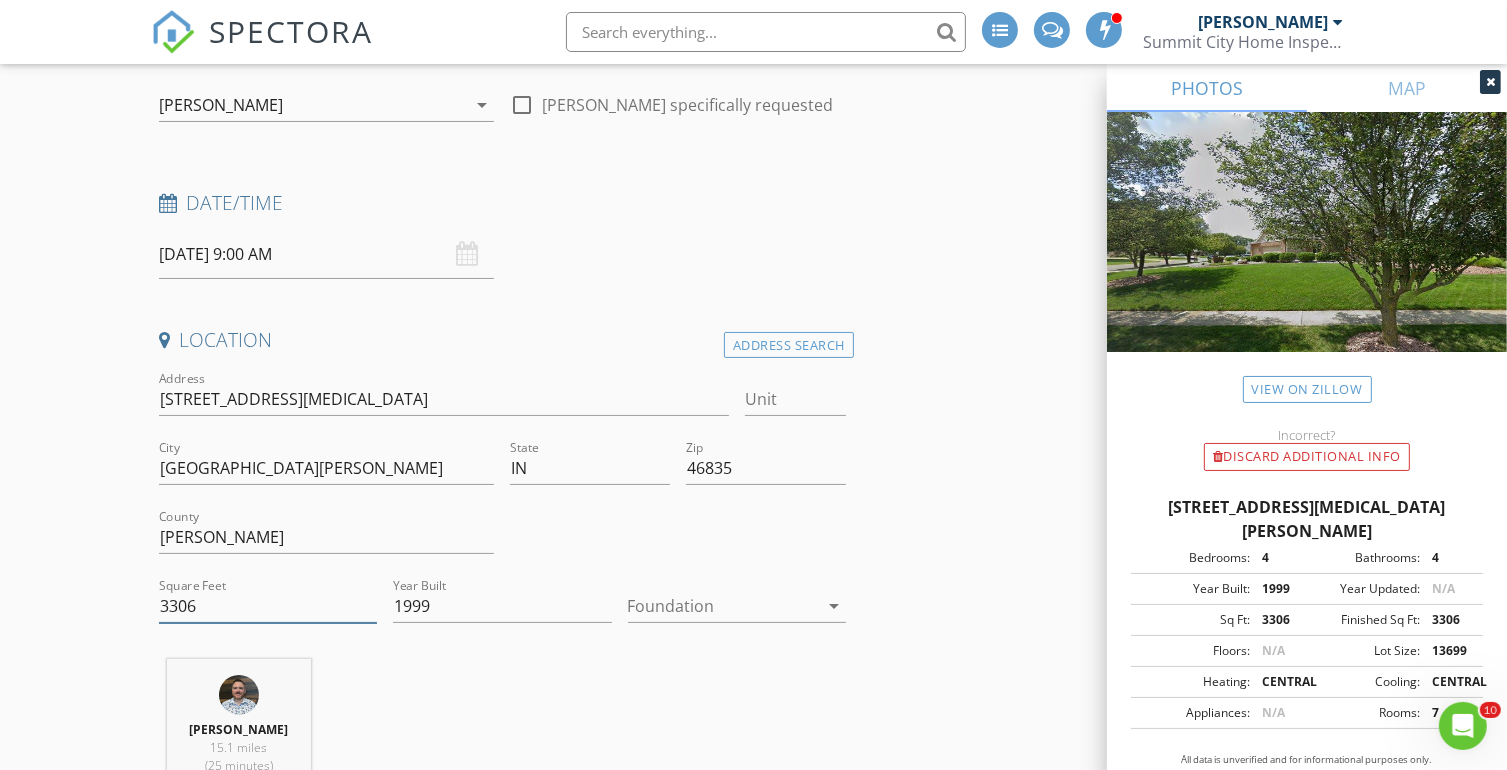 click on "3306" at bounding box center [268, 606] 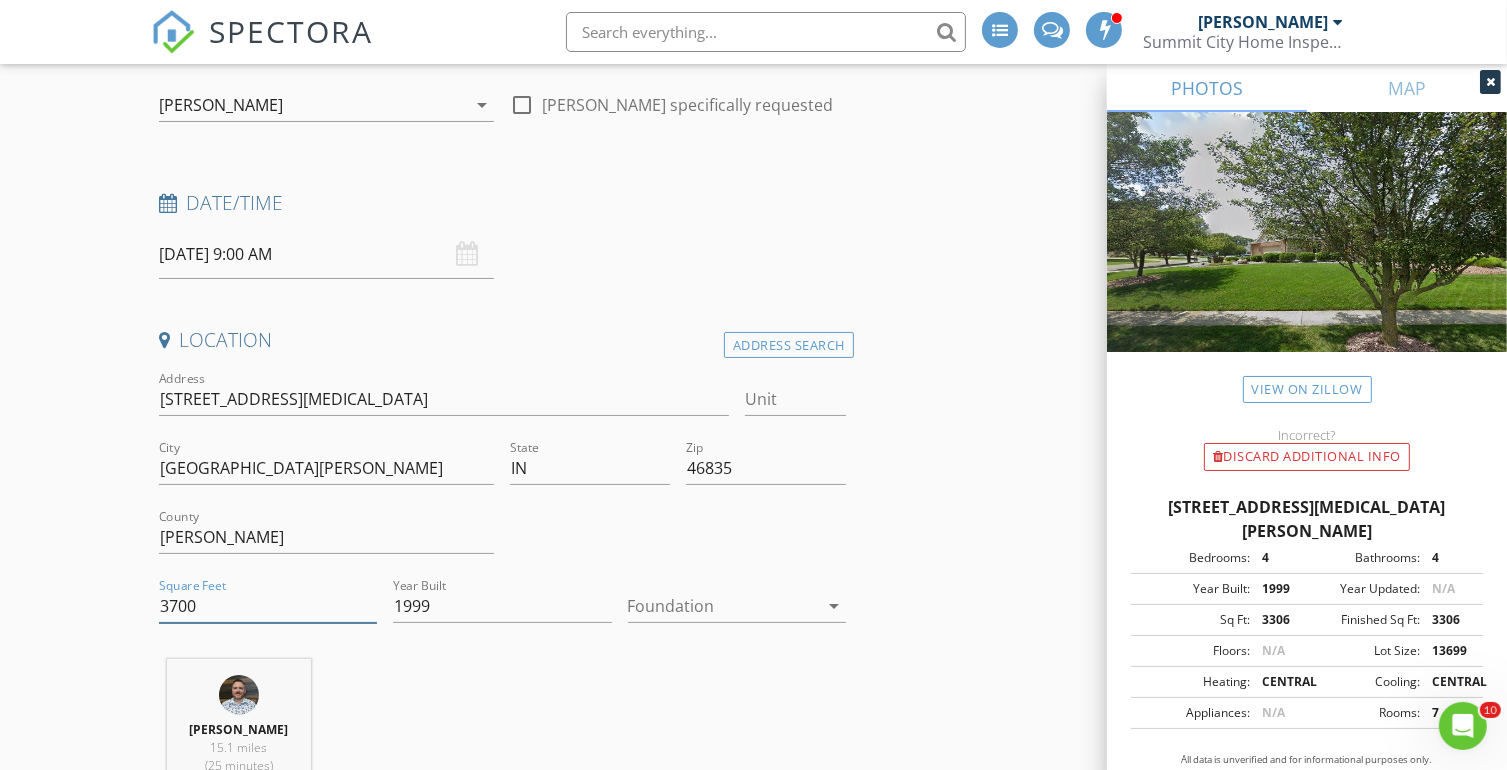 type on "3700" 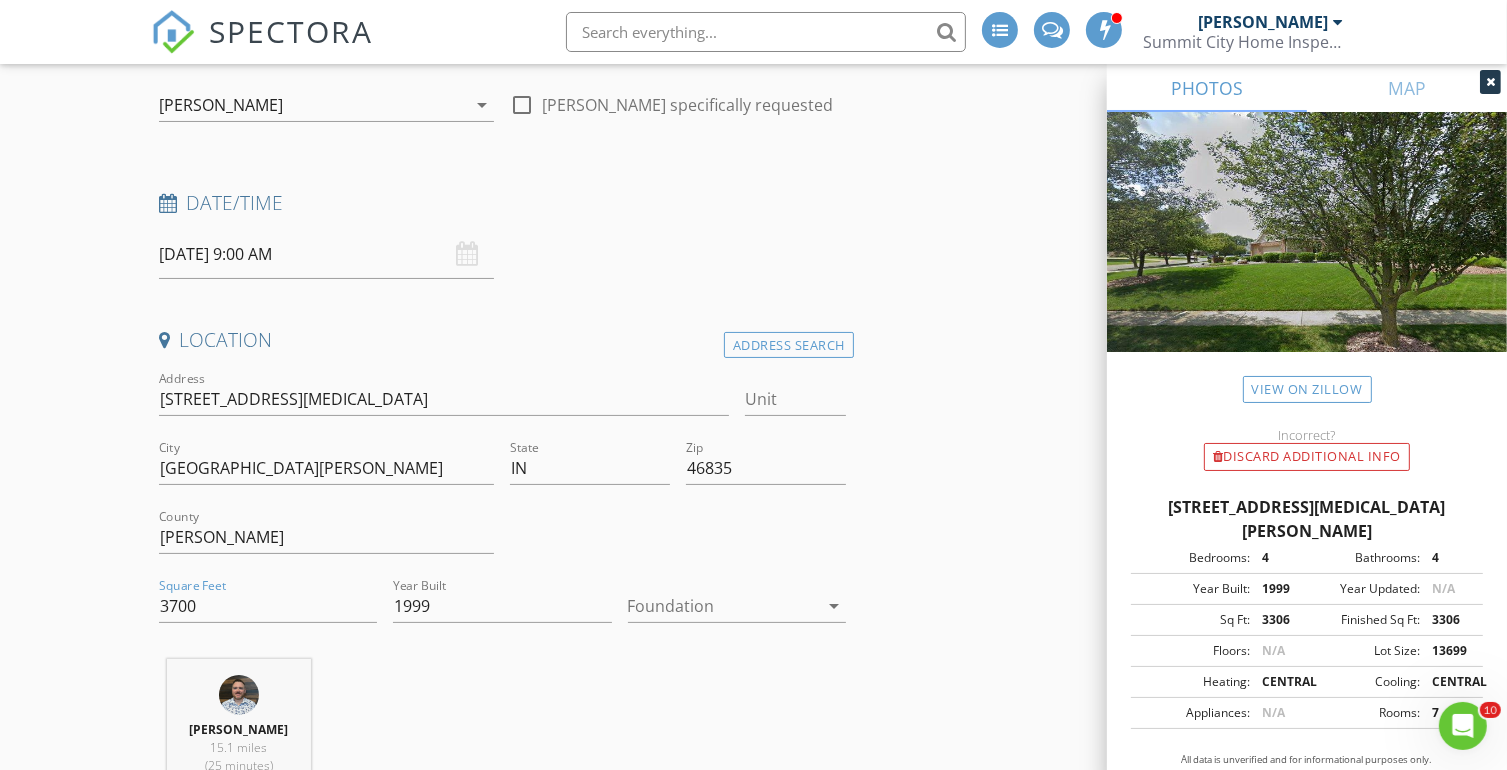 click on "arrow_drop_down" at bounding box center [834, 606] 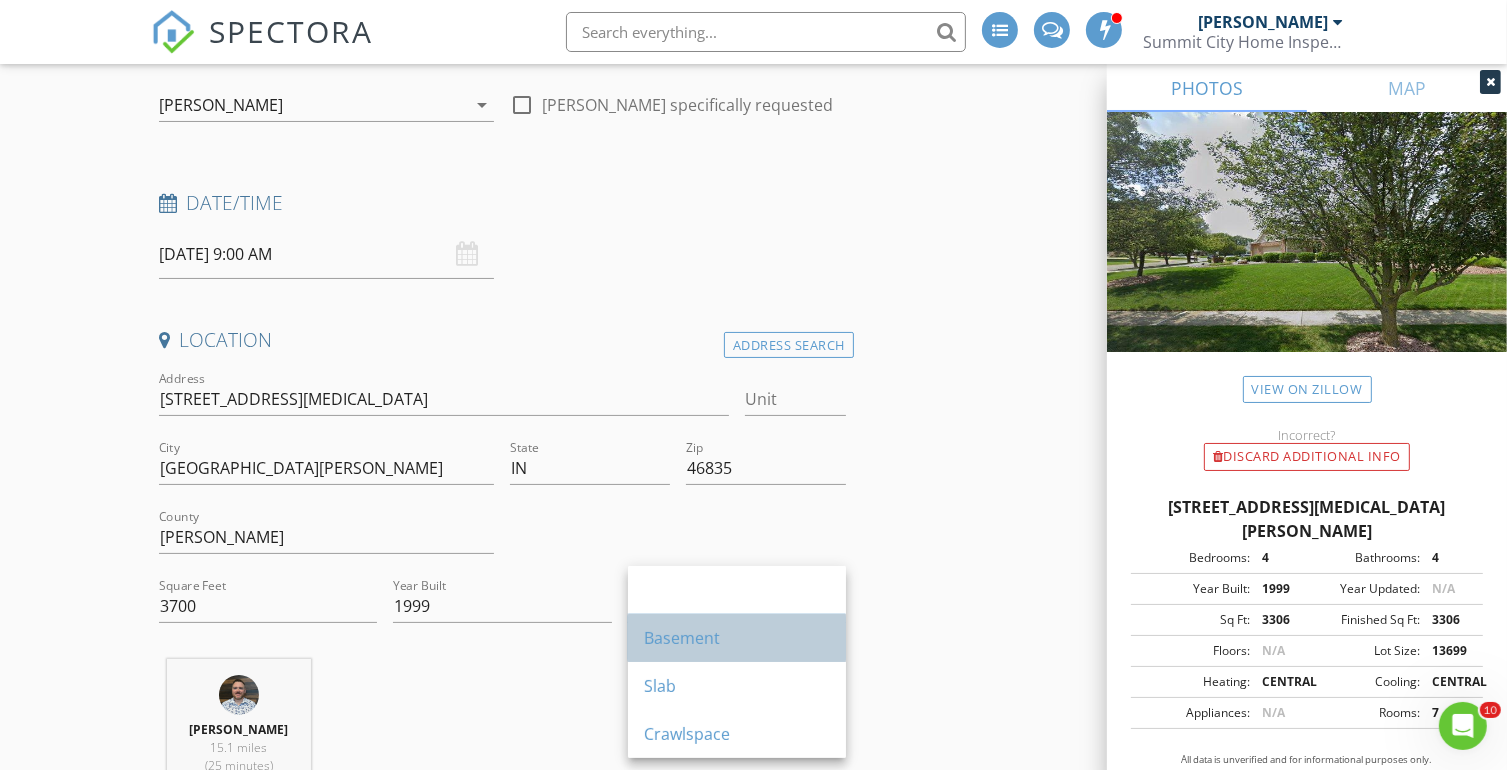 click on "Basement" at bounding box center (737, 638) 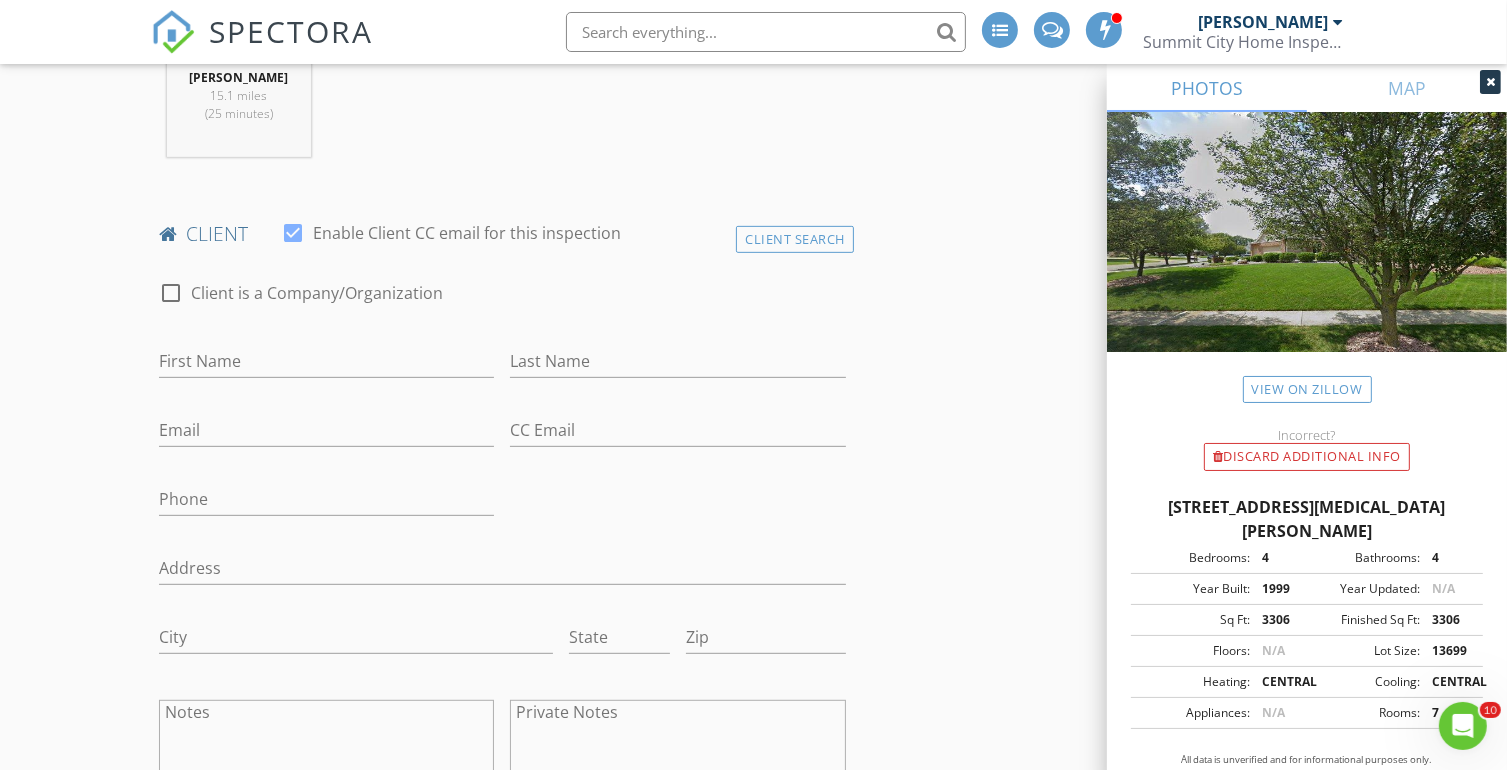 scroll, scrollTop: 900, scrollLeft: 0, axis: vertical 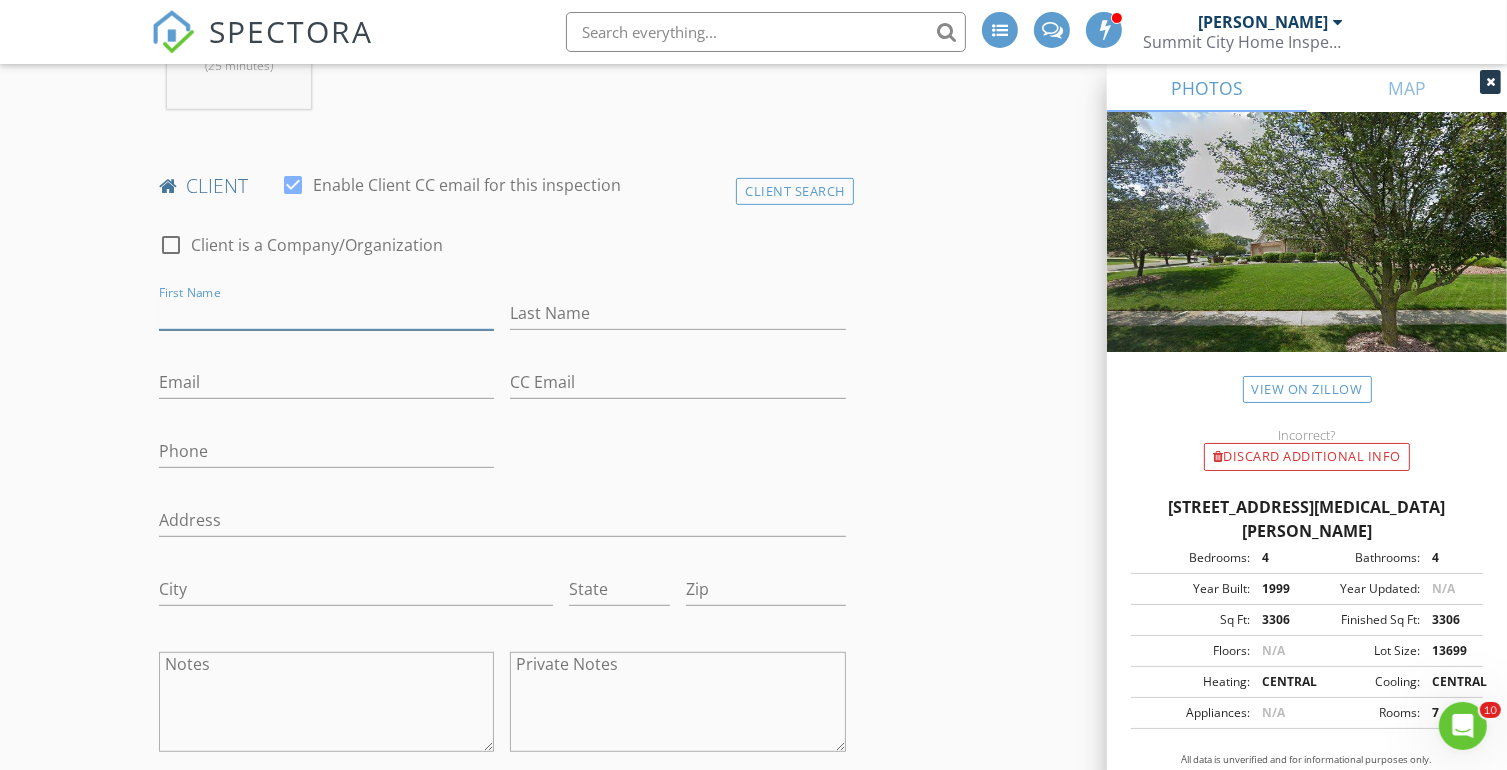 click on "First Name" at bounding box center [327, 313] 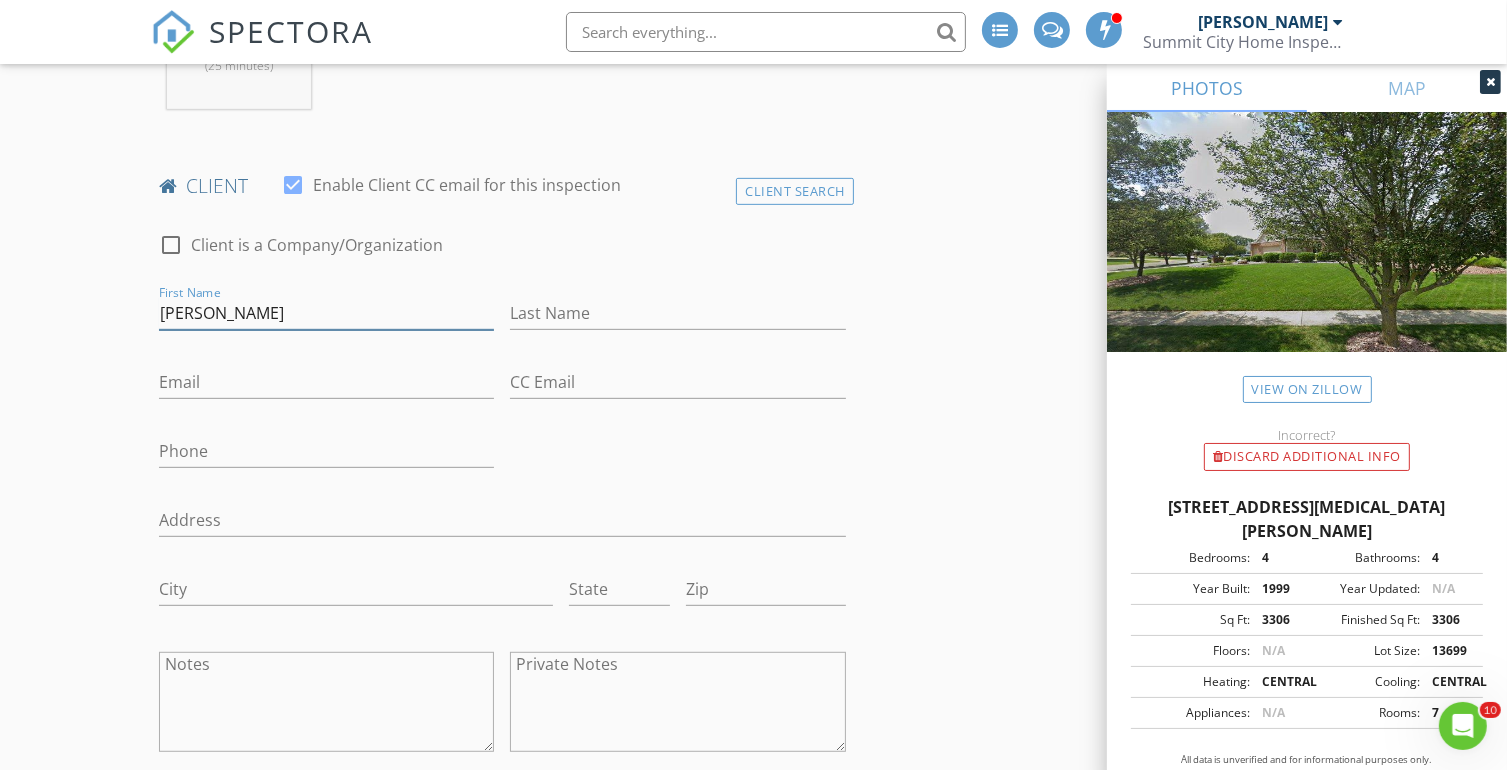 type on "[PERSON_NAME]" 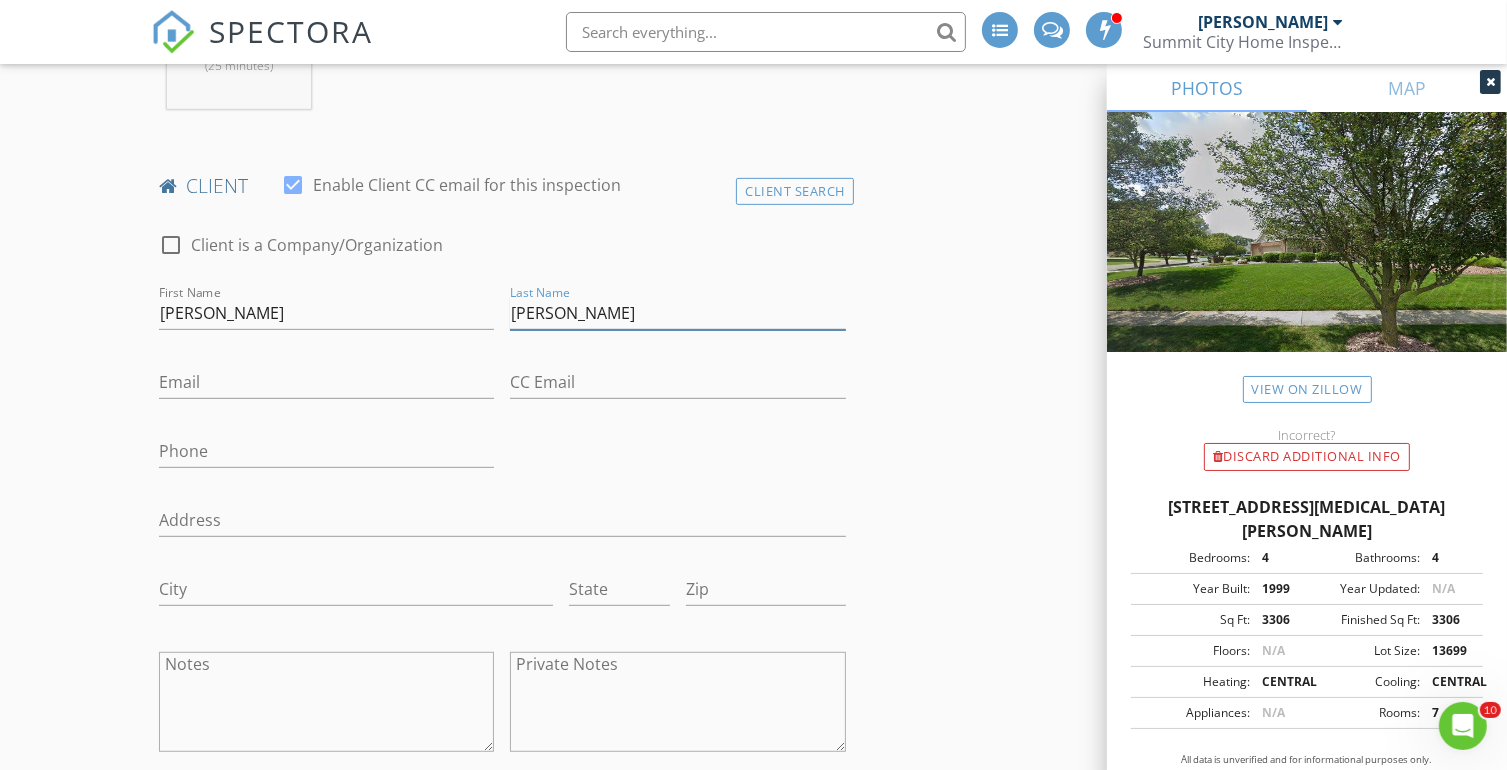 type on "[PERSON_NAME]" 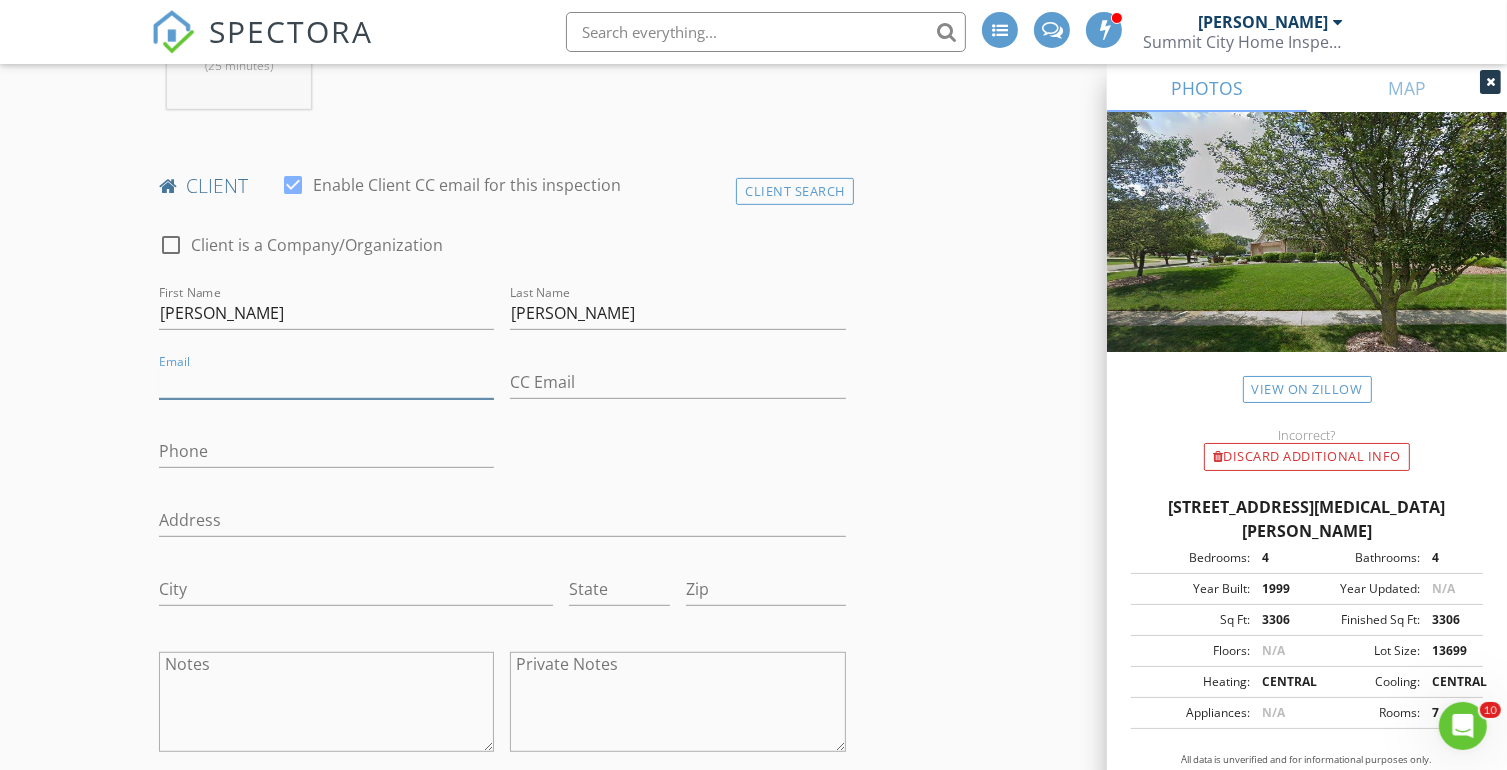 click on "Email" at bounding box center (327, 382) 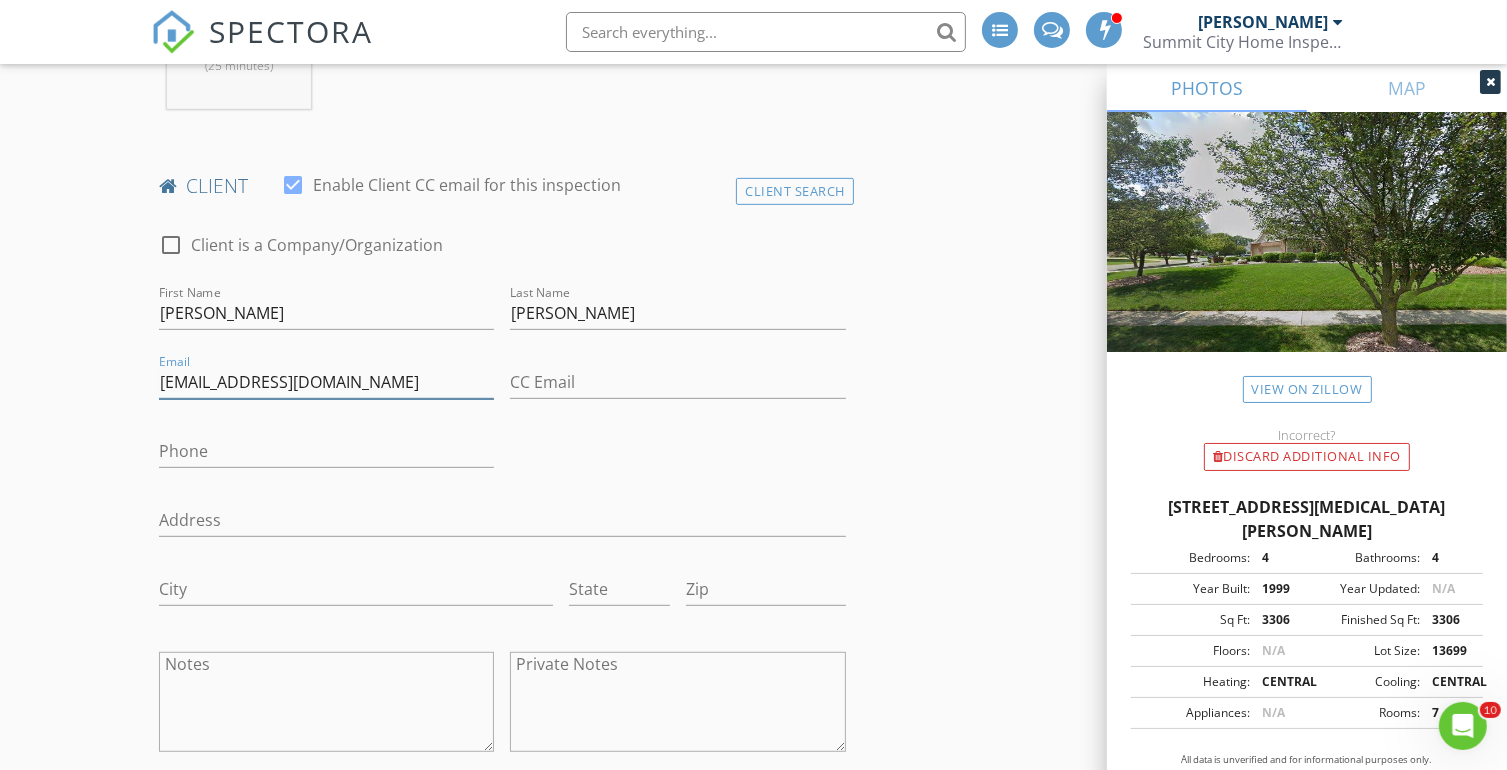 type on "[EMAIL_ADDRESS][DOMAIN_NAME]" 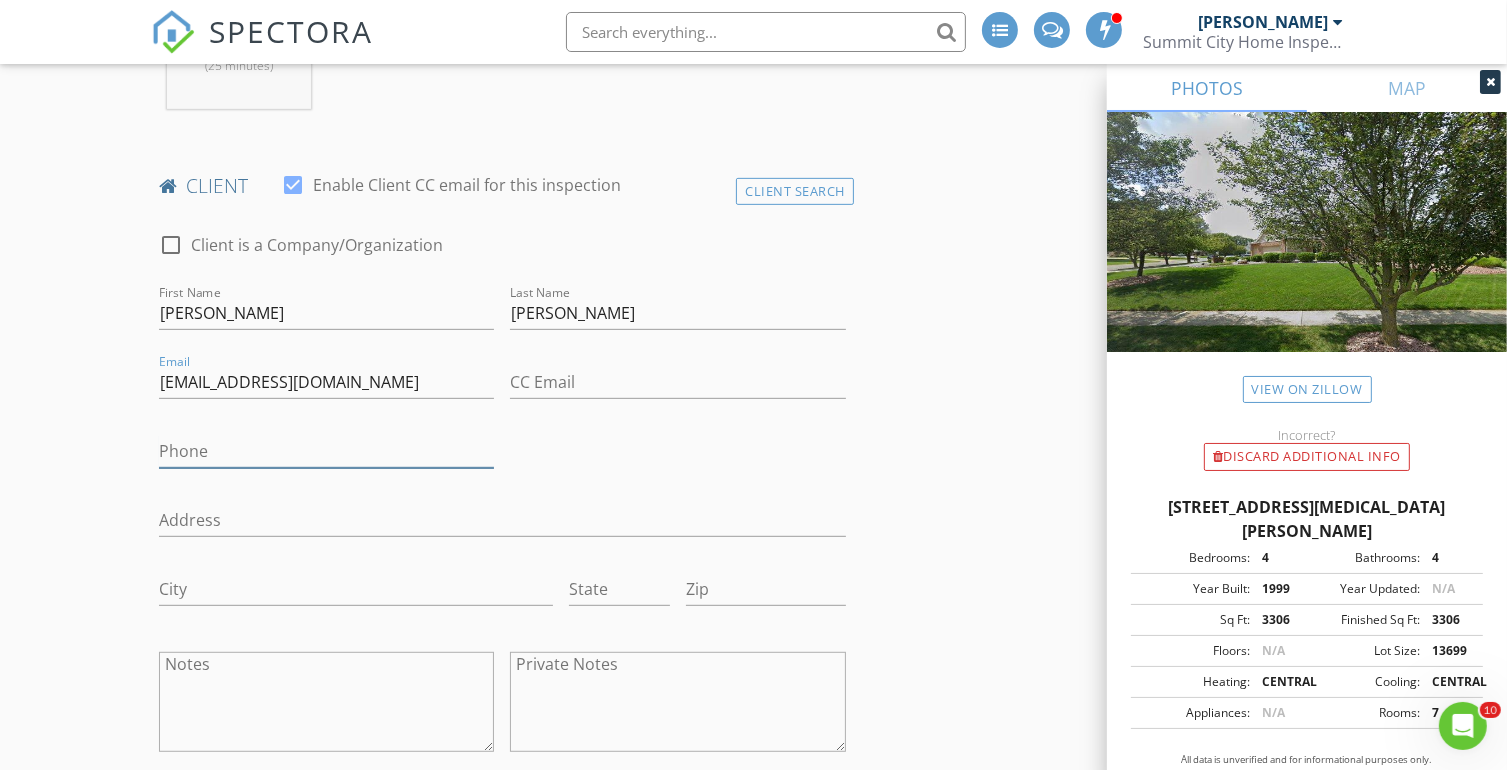 click on "Phone" at bounding box center (327, 451) 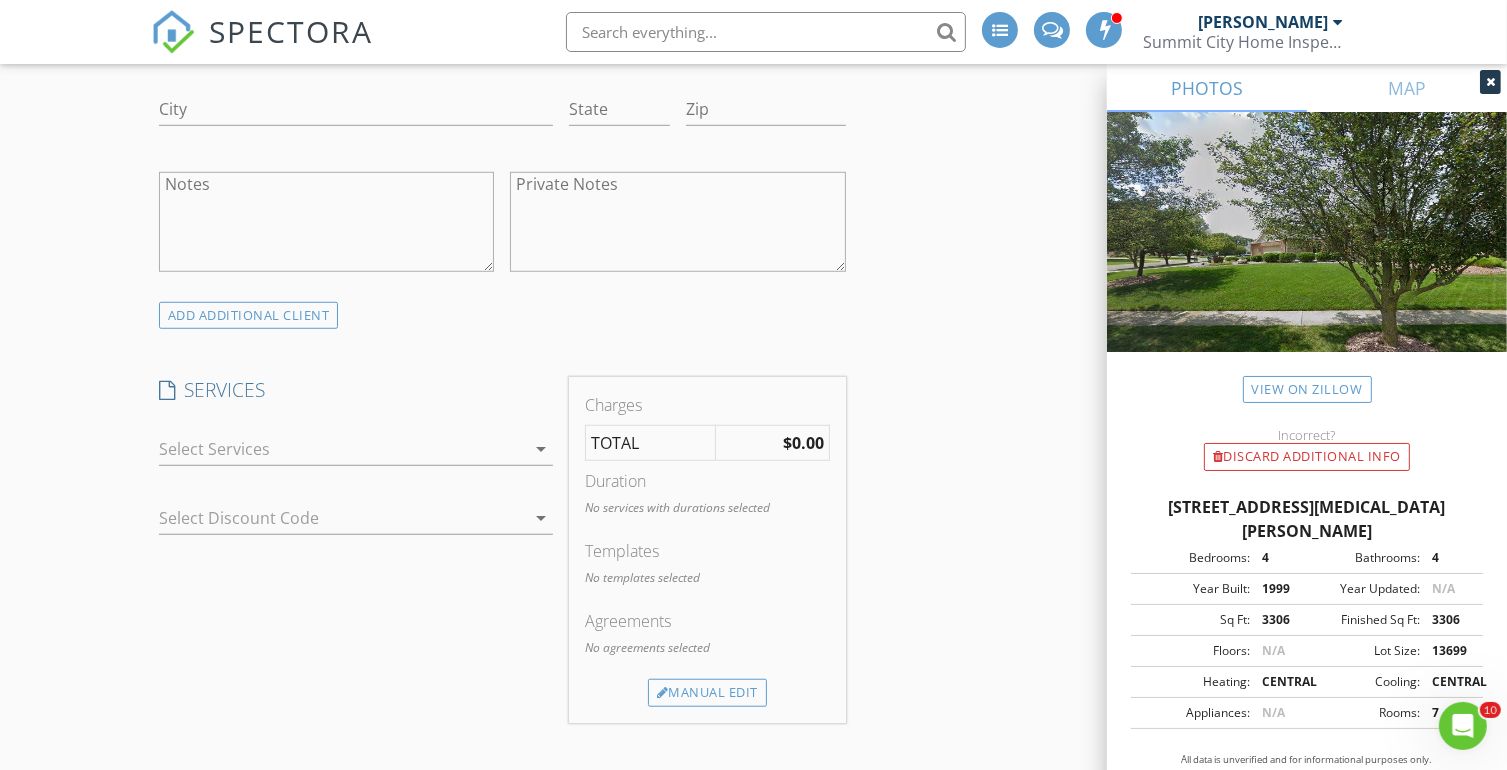 scroll, scrollTop: 1400, scrollLeft: 0, axis: vertical 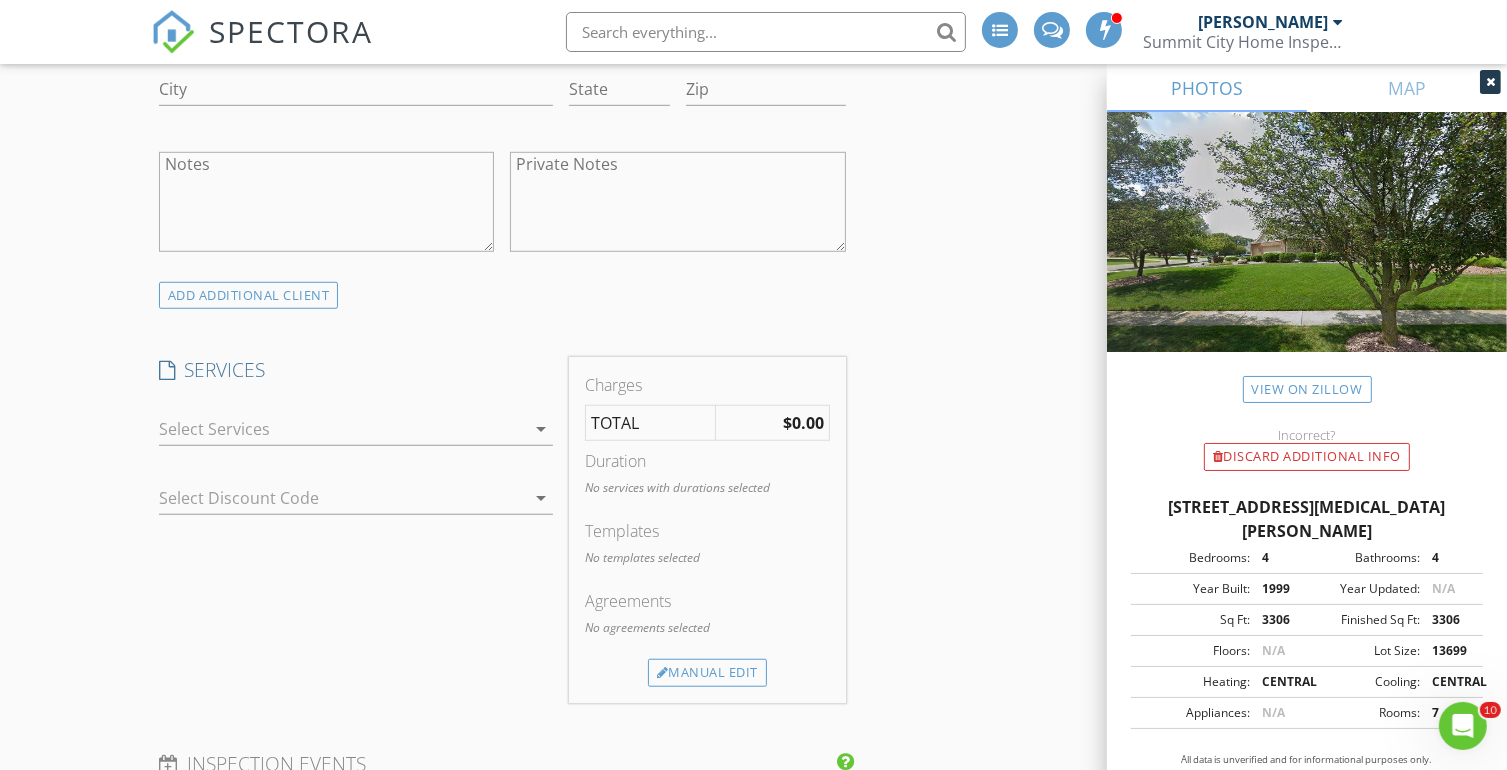 type on "[PHONE_NUMBER]" 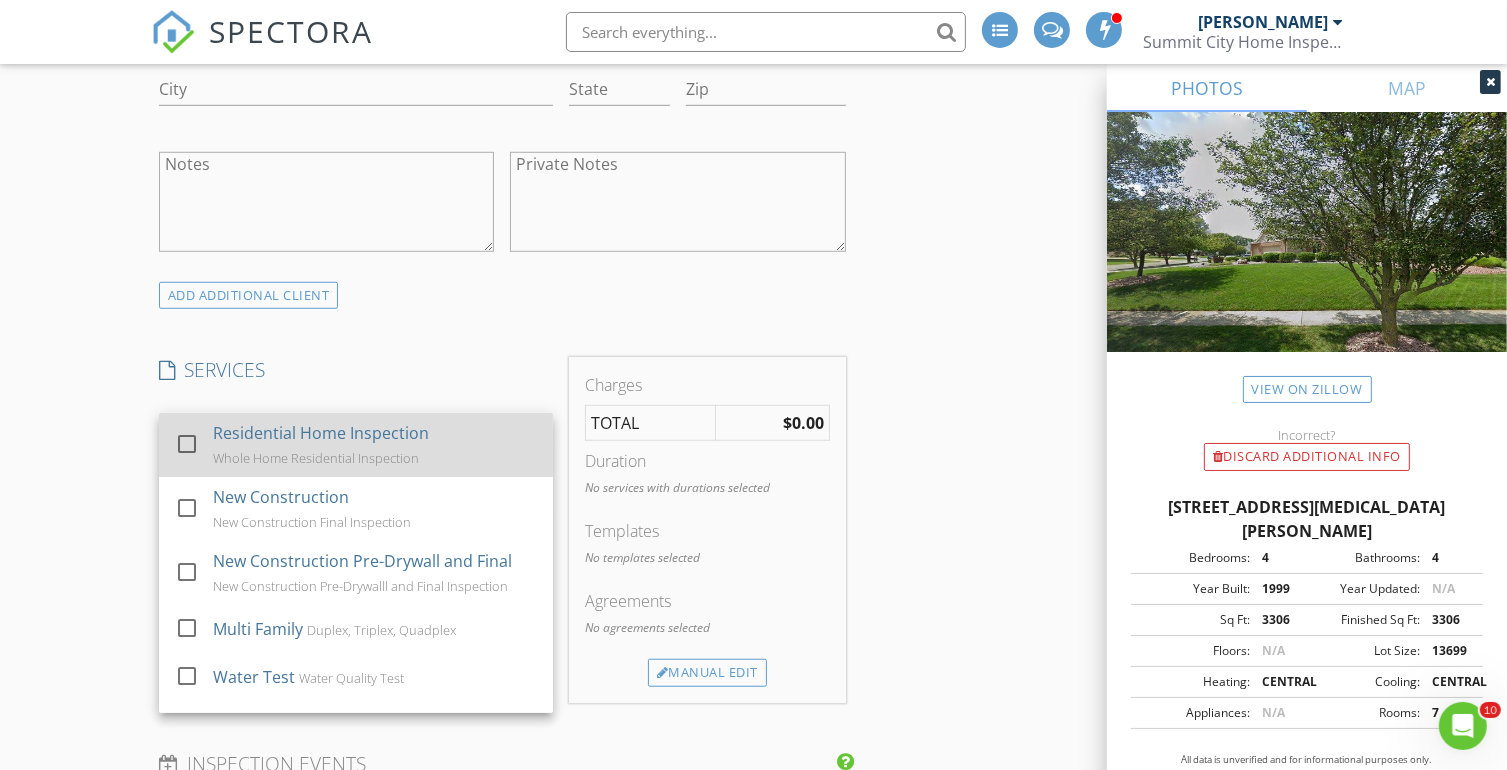click on "Residential Home Inspection" at bounding box center (321, 433) 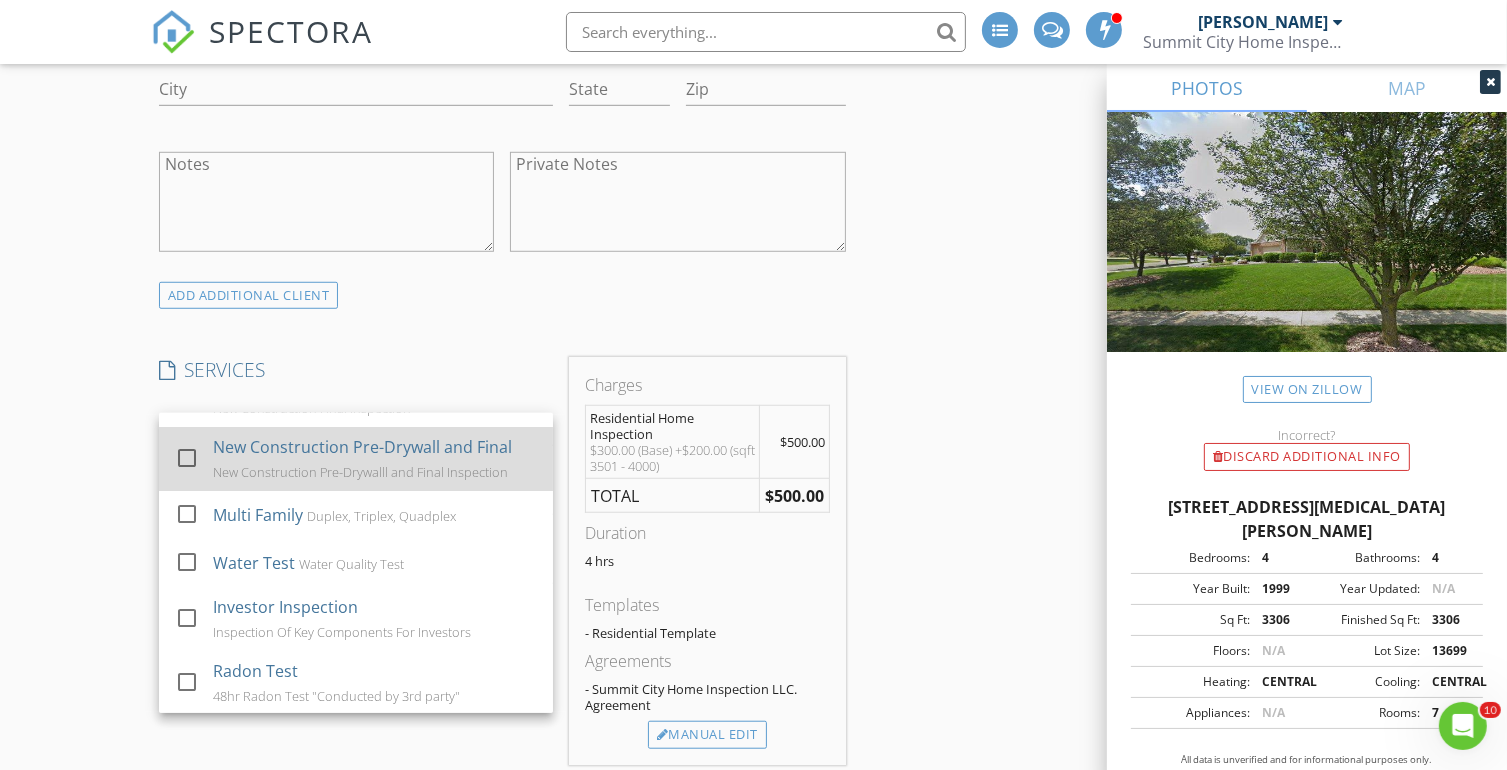 scroll, scrollTop: 200, scrollLeft: 0, axis: vertical 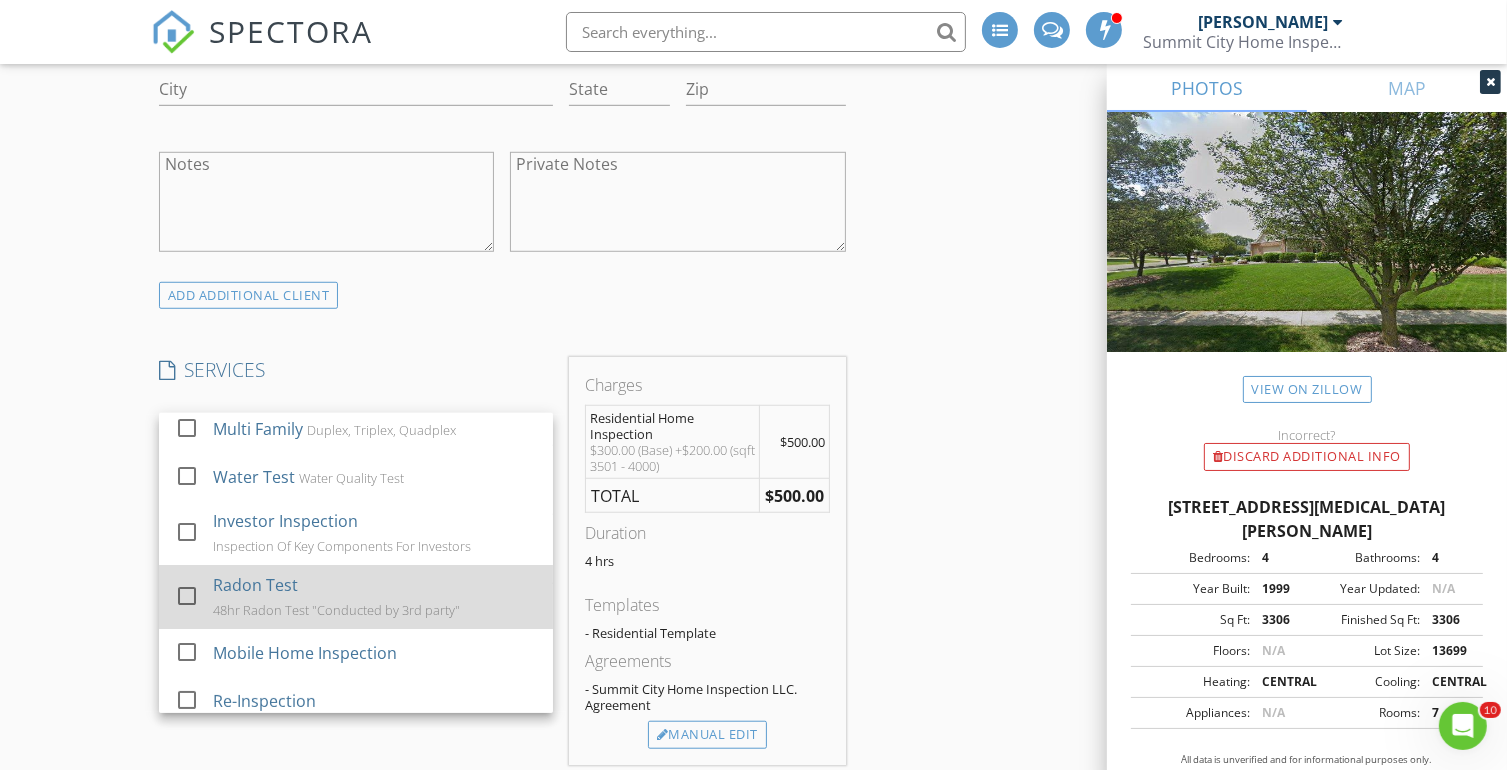 click on "Radon Test" at bounding box center [255, 585] 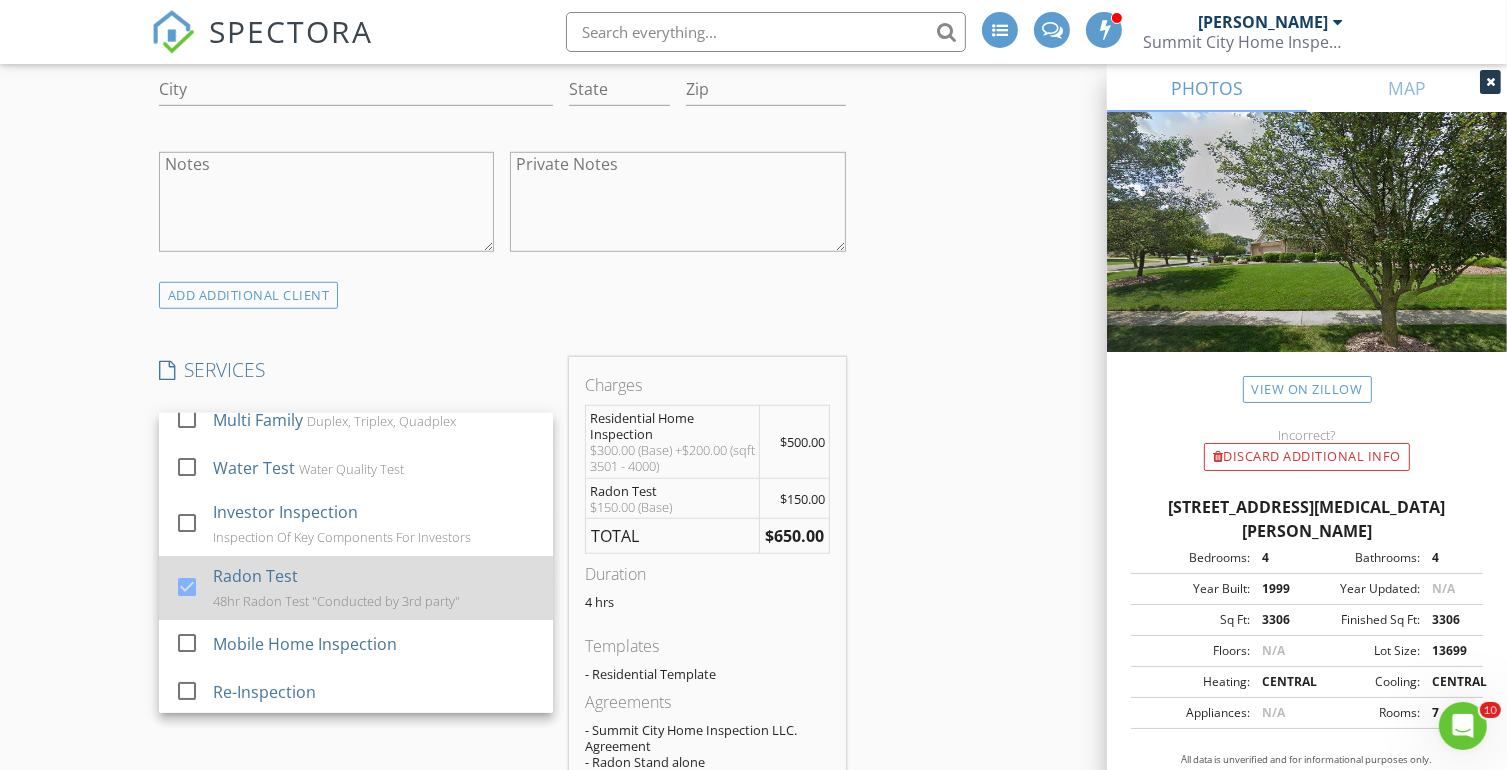 scroll, scrollTop: 212, scrollLeft: 0, axis: vertical 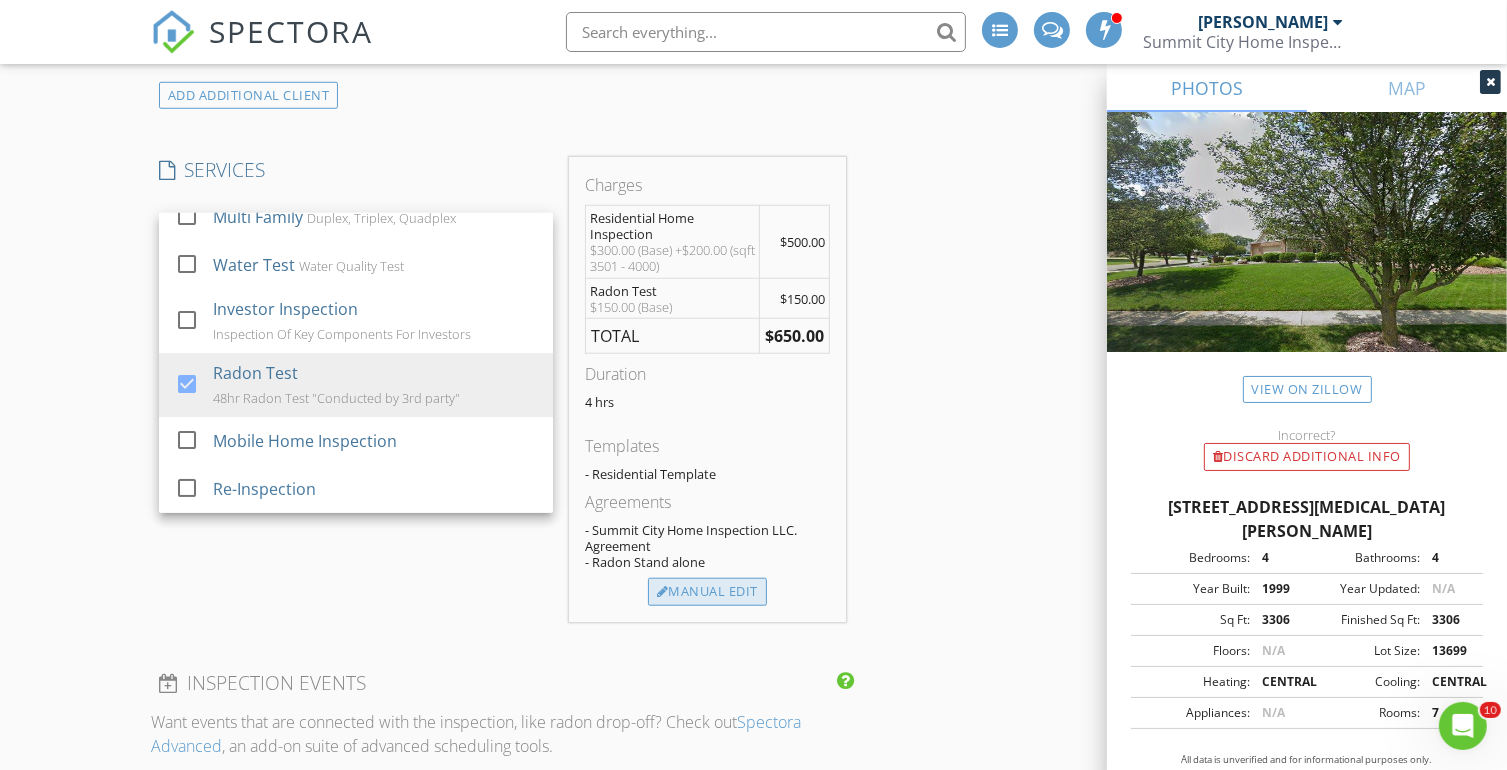 click on "Manual Edit" at bounding box center [707, 592] 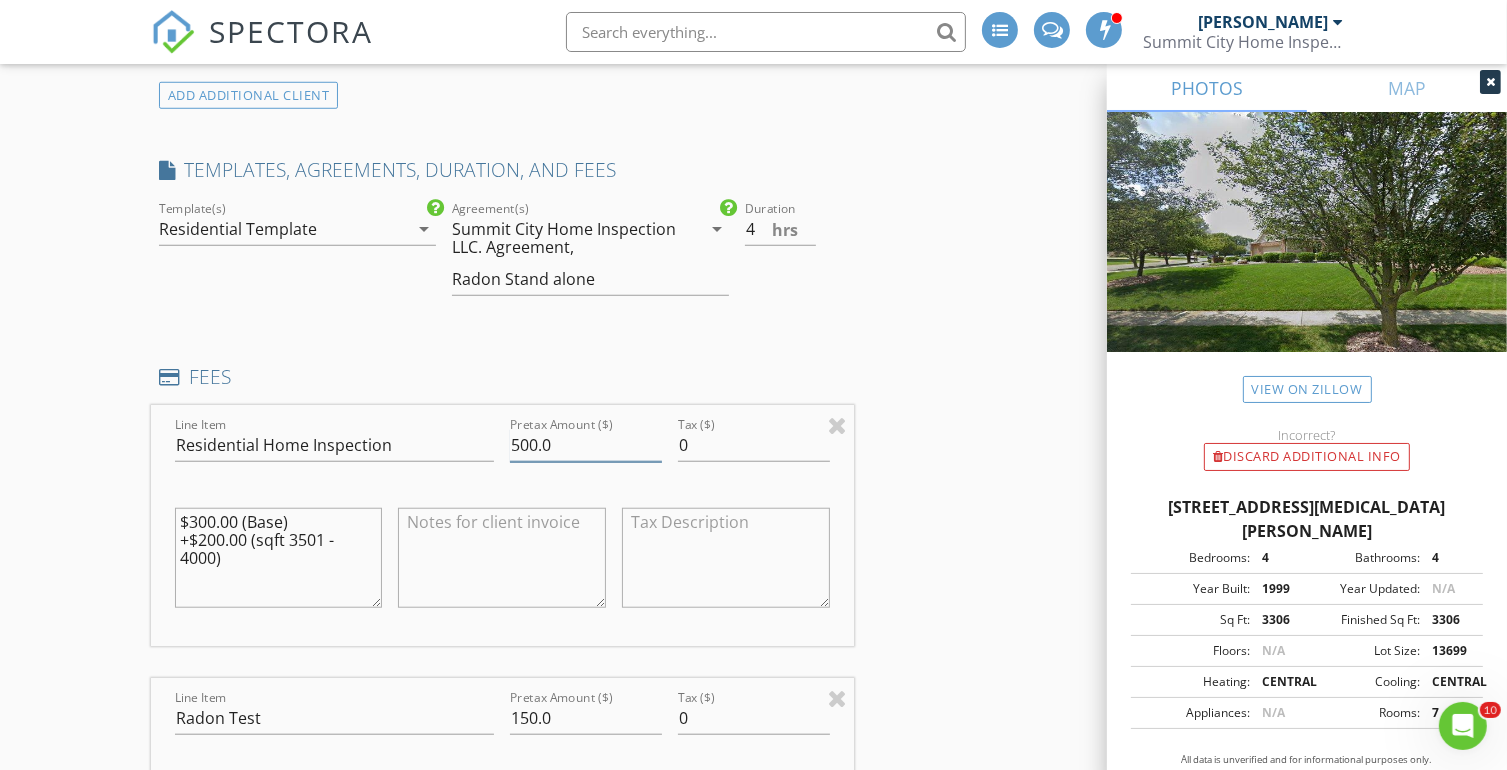click on "500.0" at bounding box center (586, 445) 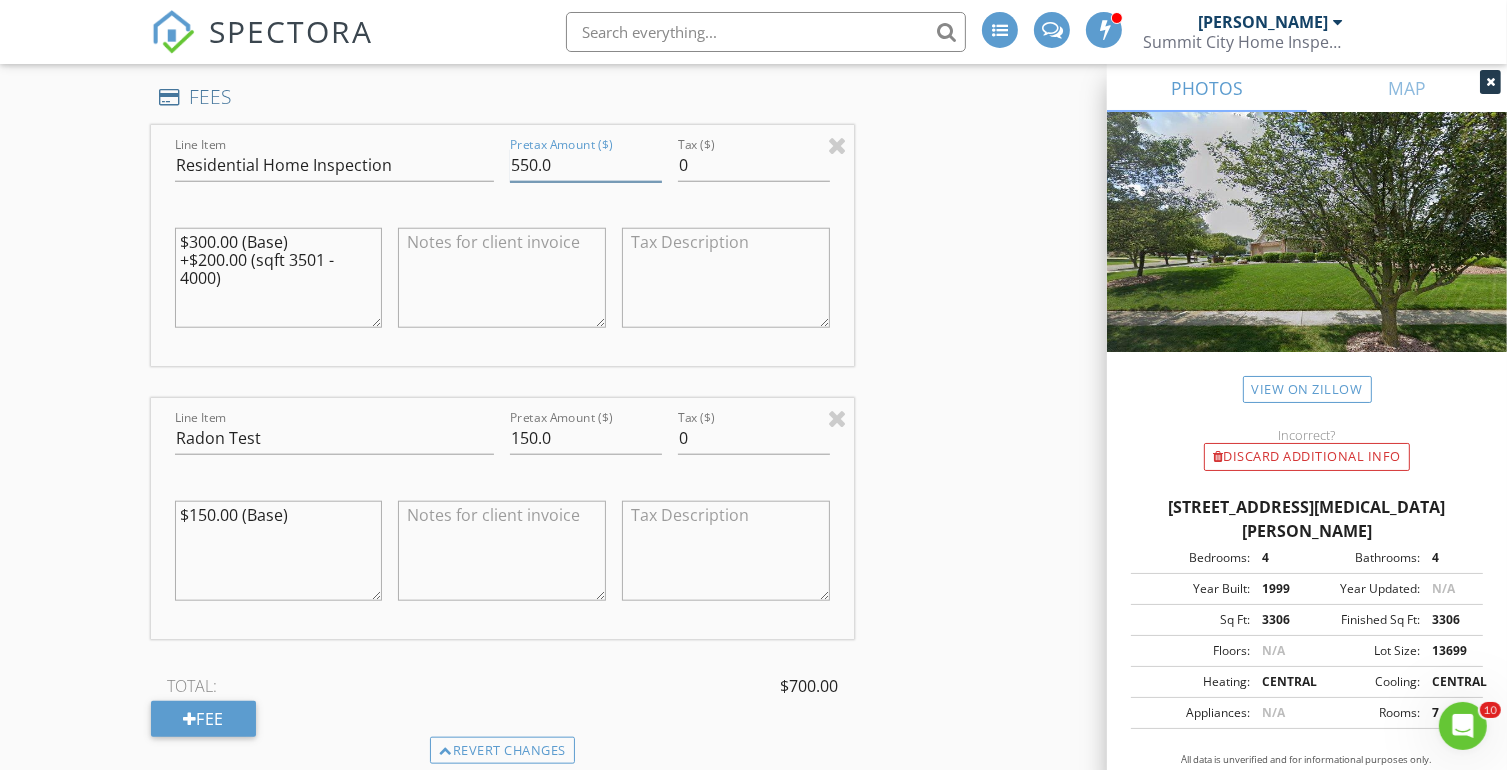 scroll, scrollTop: 1800, scrollLeft: 0, axis: vertical 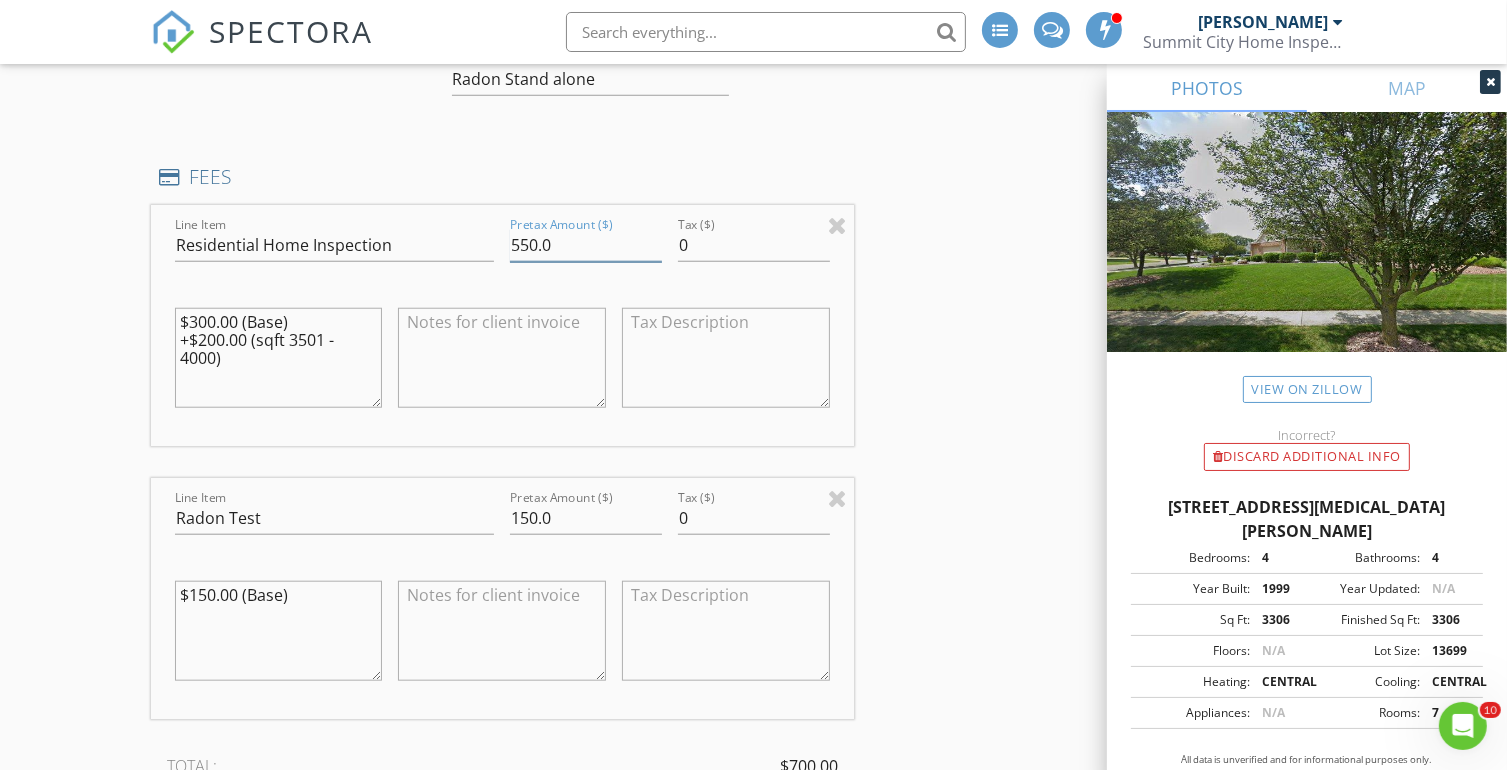 type on "550.0" 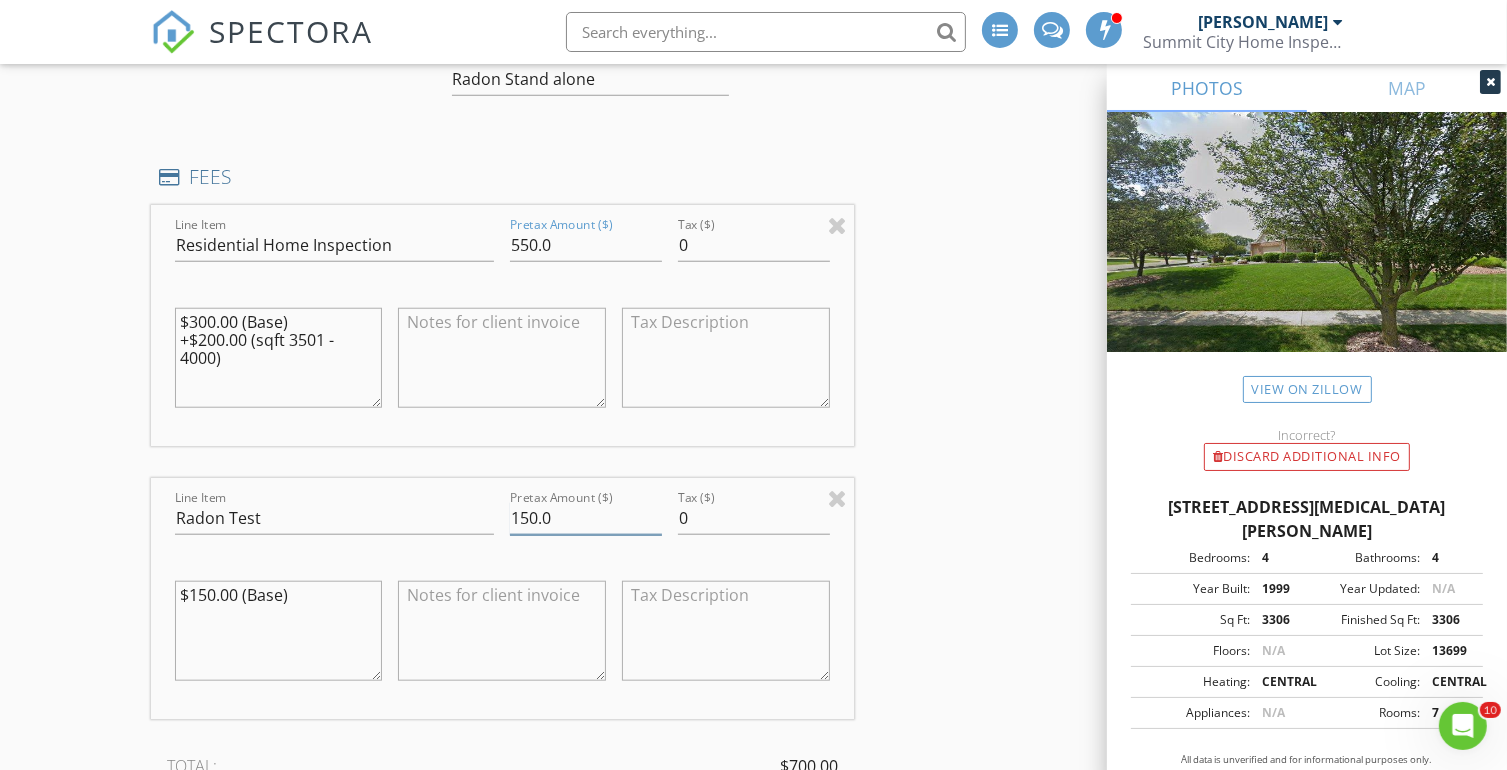 click on "150.0" at bounding box center (586, 518) 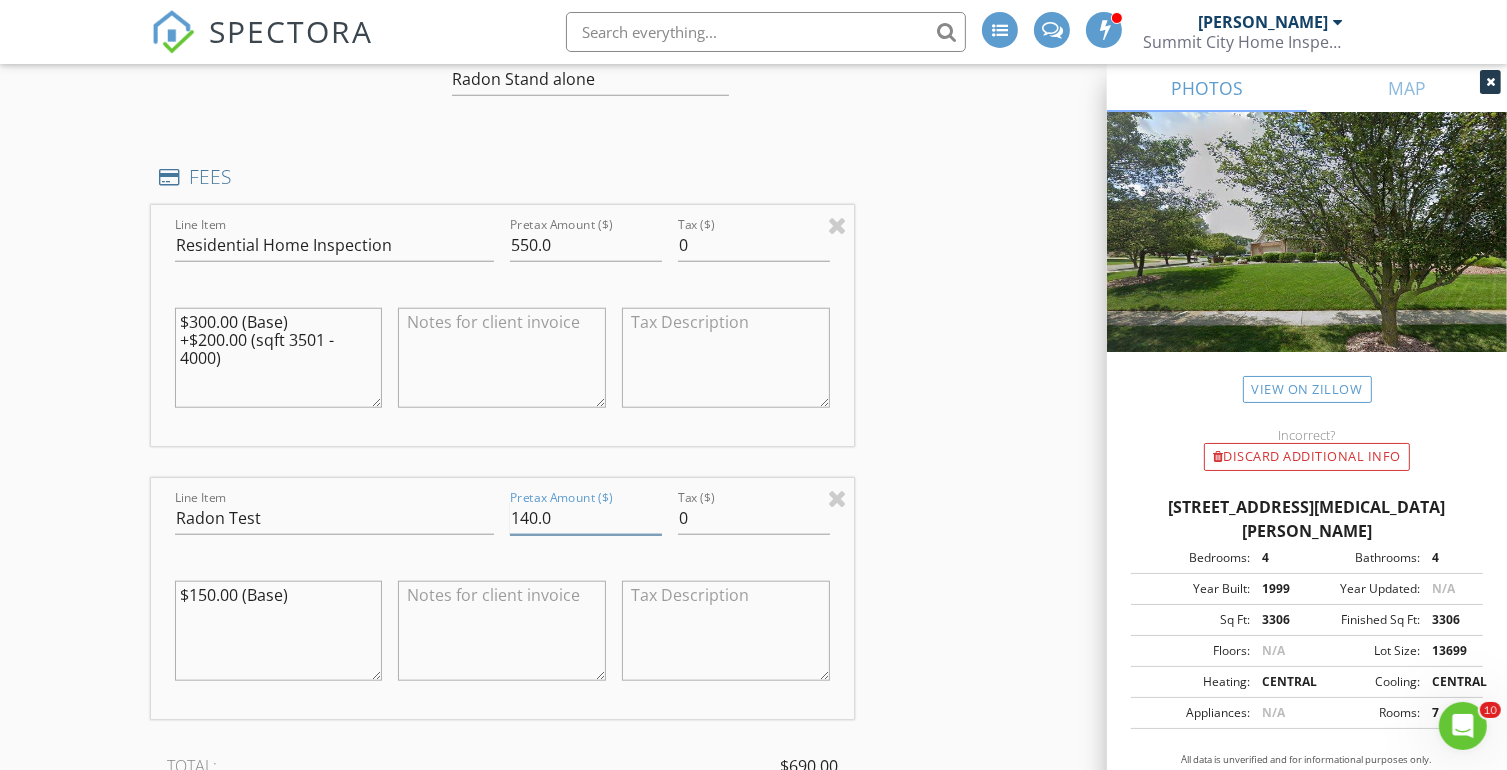 type on "140.0" 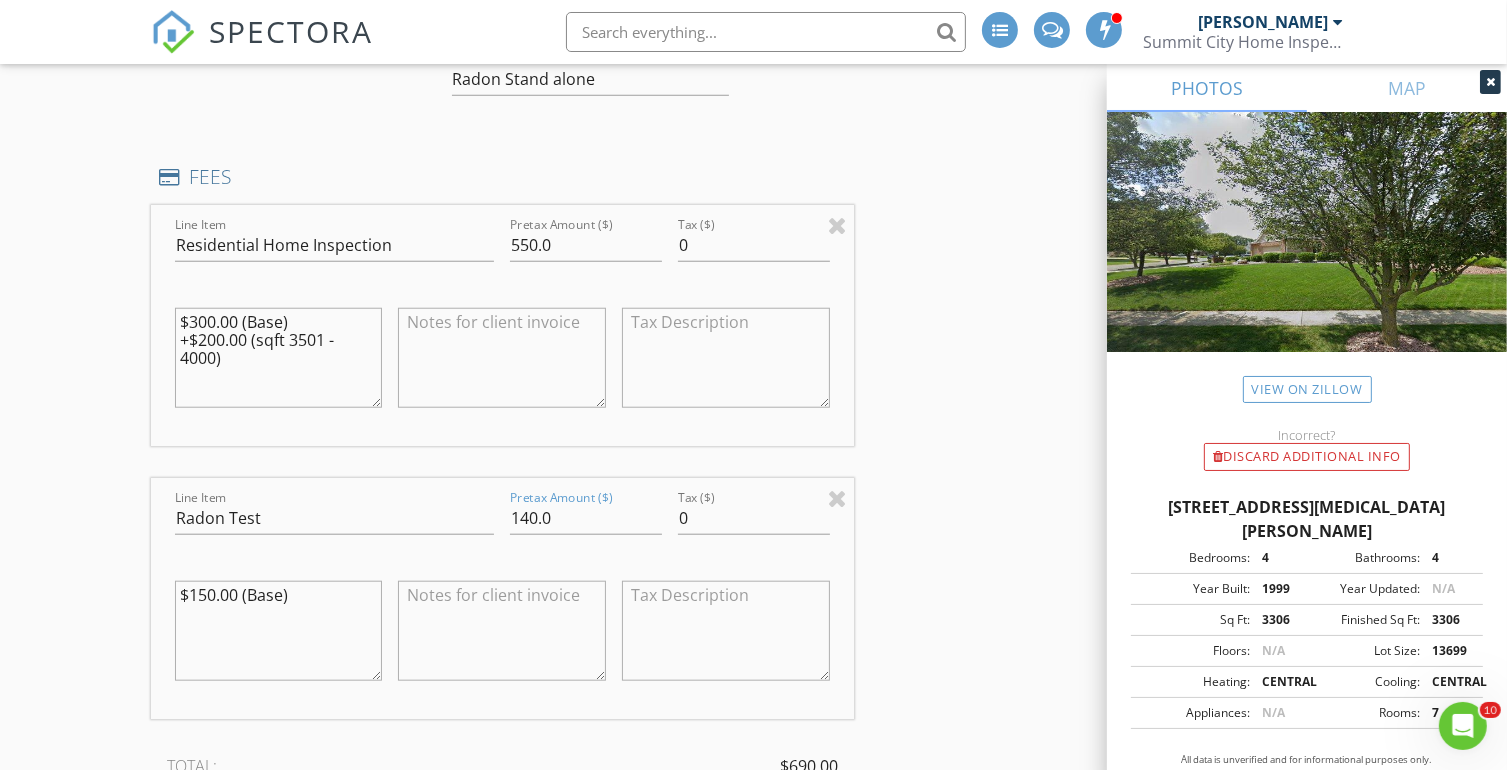 click on "INSPECTOR(S)
check_box   Kevin Bunch   PRIMARY   Kevin Bunch arrow_drop_down   check_box_outline_blank Kevin Bunch specifically requested
Date/Time
07/17/2025 9:00 AM
Location
Address Search       Address 8423 Cinnabar Ct   Unit   City Fort Wayne   State IN   Zip 46835   County Allen     Square Feet 3700   Year Built 1999   Foundation Basement arrow_drop_down     Kevin Bunch     15.1 miles     (25 minutes)
client
check_box Enable Client CC email for this inspection   Client Search     check_box_outline_blank Client is a Company/Organization     First Name Donna   Last Name Gordan   Email gscgordon1975@aol.com   CC Email   Phone 951-283-9921   Address   City   State   Zip       Notes   Private Notes
ADD ADDITIONAL client
SERVICES
check_box   Residential Home Inspection" at bounding box center [754, 575] 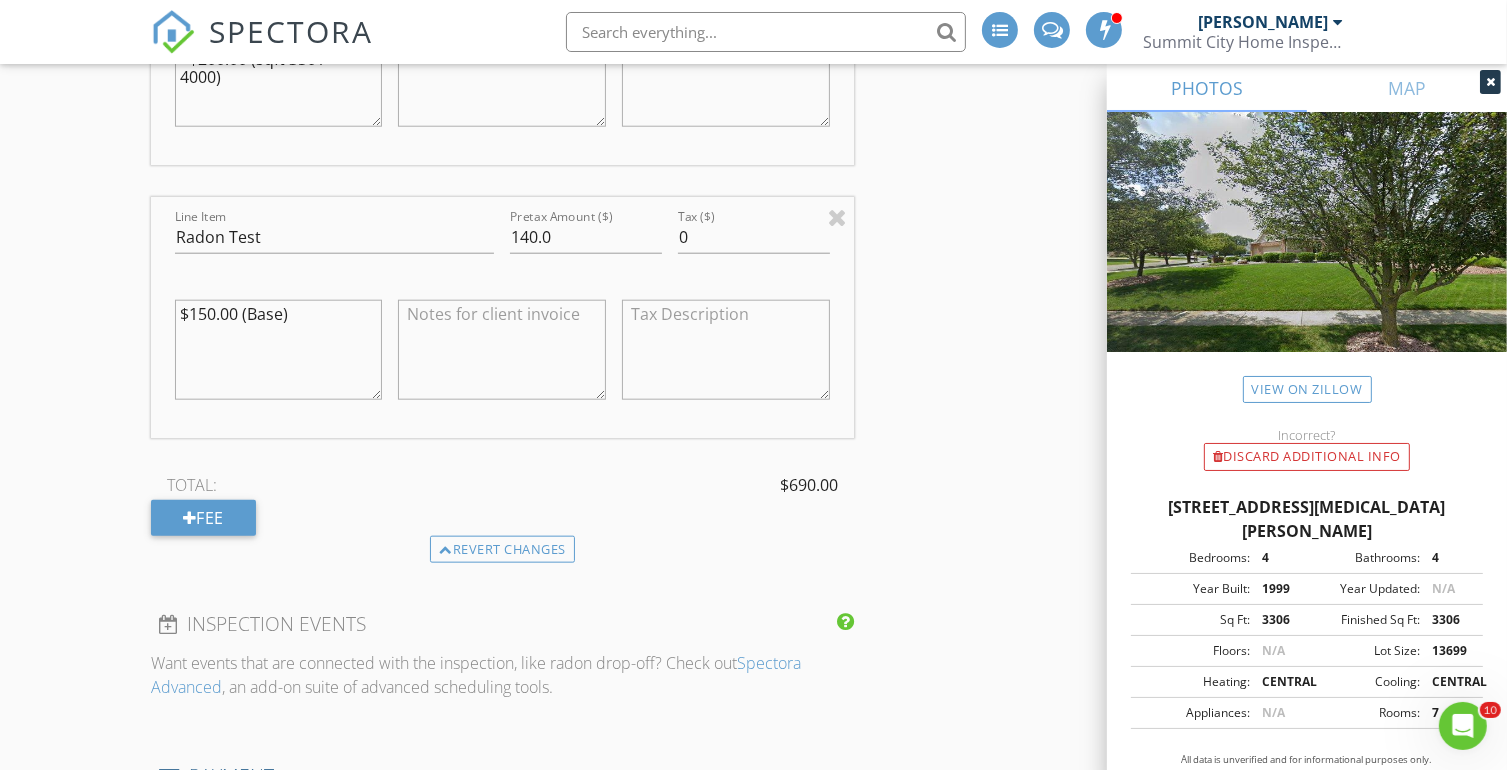 scroll, scrollTop: 2100, scrollLeft: 0, axis: vertical 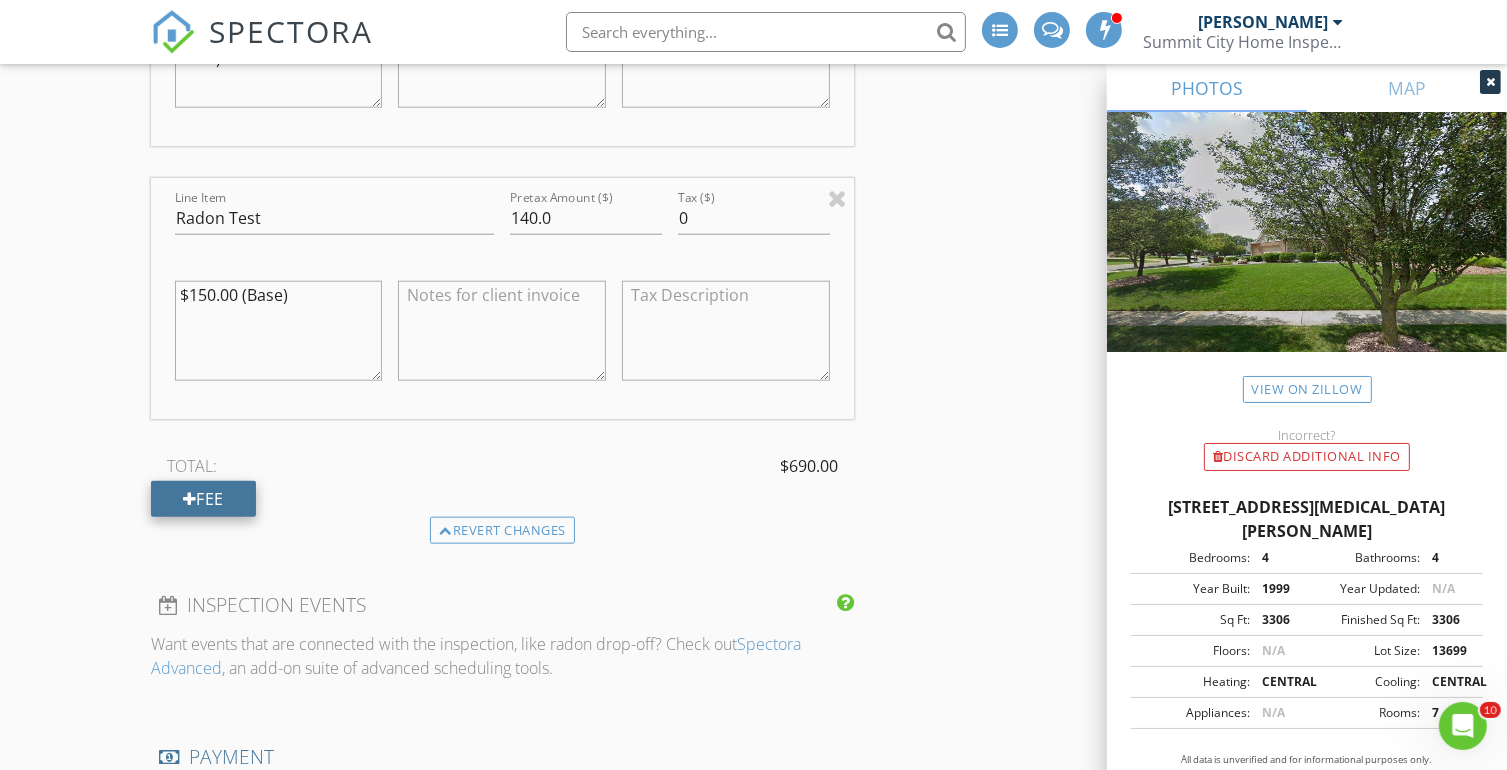 click on "Fee" at bounding box center [203, 499] 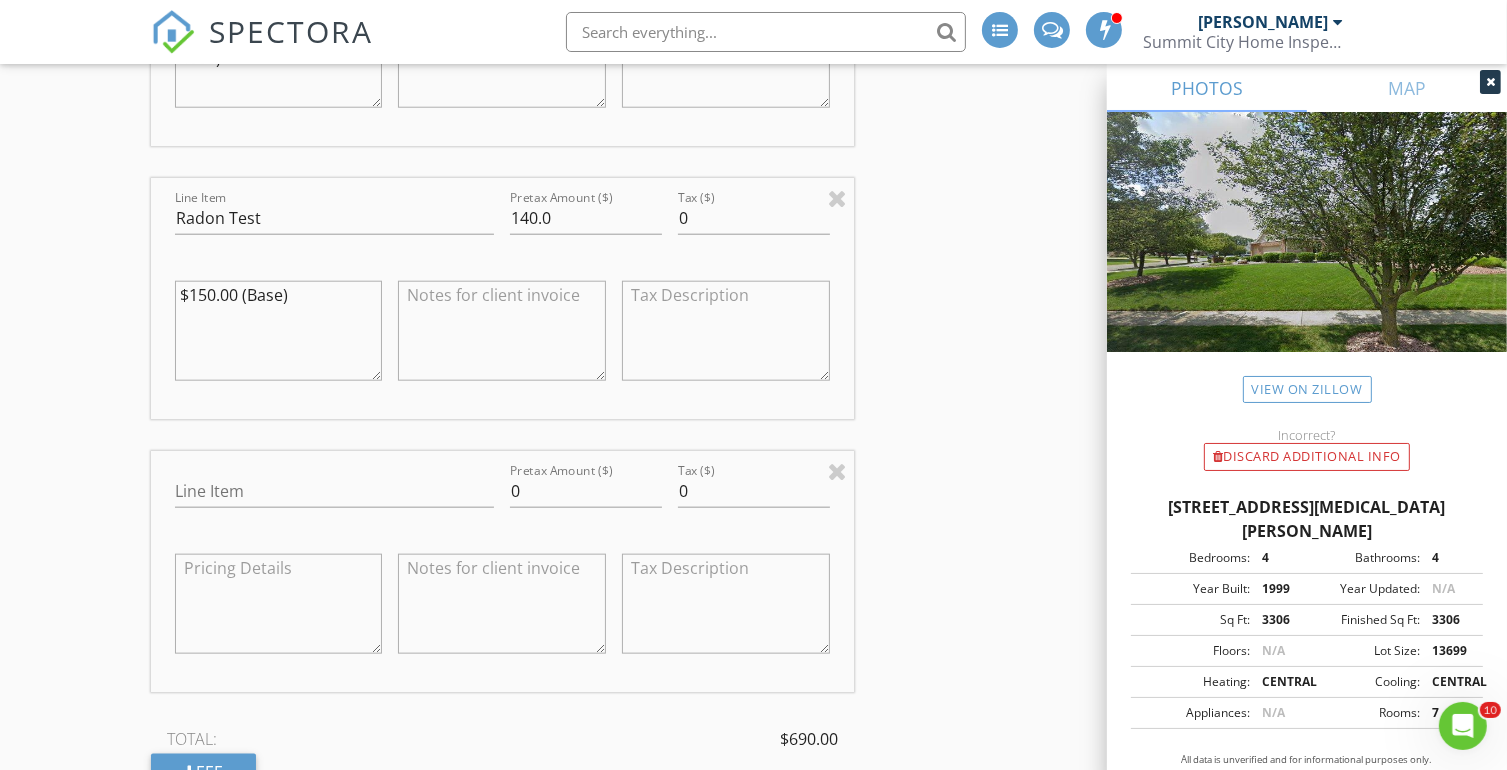 click on "INSPECTOR(S)
check_box   Kevin Bunch   PRIMARY   Kevin Bunch arrow_drop_down   check_box_outline_blank Kevin Bunch specifically requested
Date/Time
07/17/2025 9:00 AM
Location
Address Search       Address 8423 Cinnabar Ct   Unit   City Fort Wayne   State IN   Zip 46835   County Allen     Square Feet 3700   Year Built 1999   Foundation Basement arrow_drop_down     Kevin Bunch     15.1 miles     (25 minutes)
client
check_box Enable Client CC email for this inspection   Client Search     check_box_outline_blank Client is a Company/Organization     First Name Donna   Last Name Gordan   Email gscgordon1975@aol.com   CC Email   Phone 951-283-9921   Address   City   State   Zip       Notes   Private Notes
ADD ADDITIONAL client
SERVICES
check_box   Residential Home Inspection" at bounding box center (754, 412) 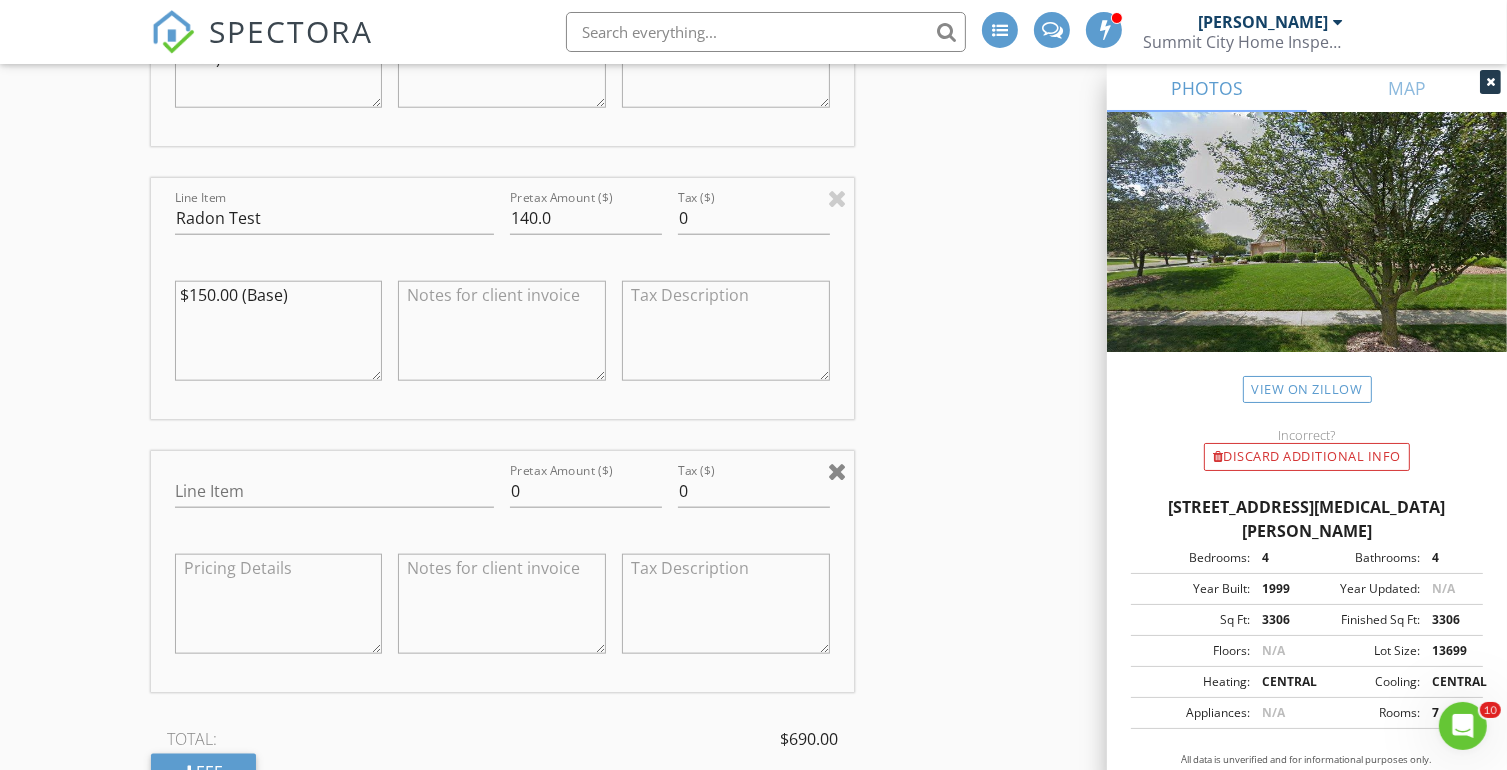 click at bounding box center (837, 471) 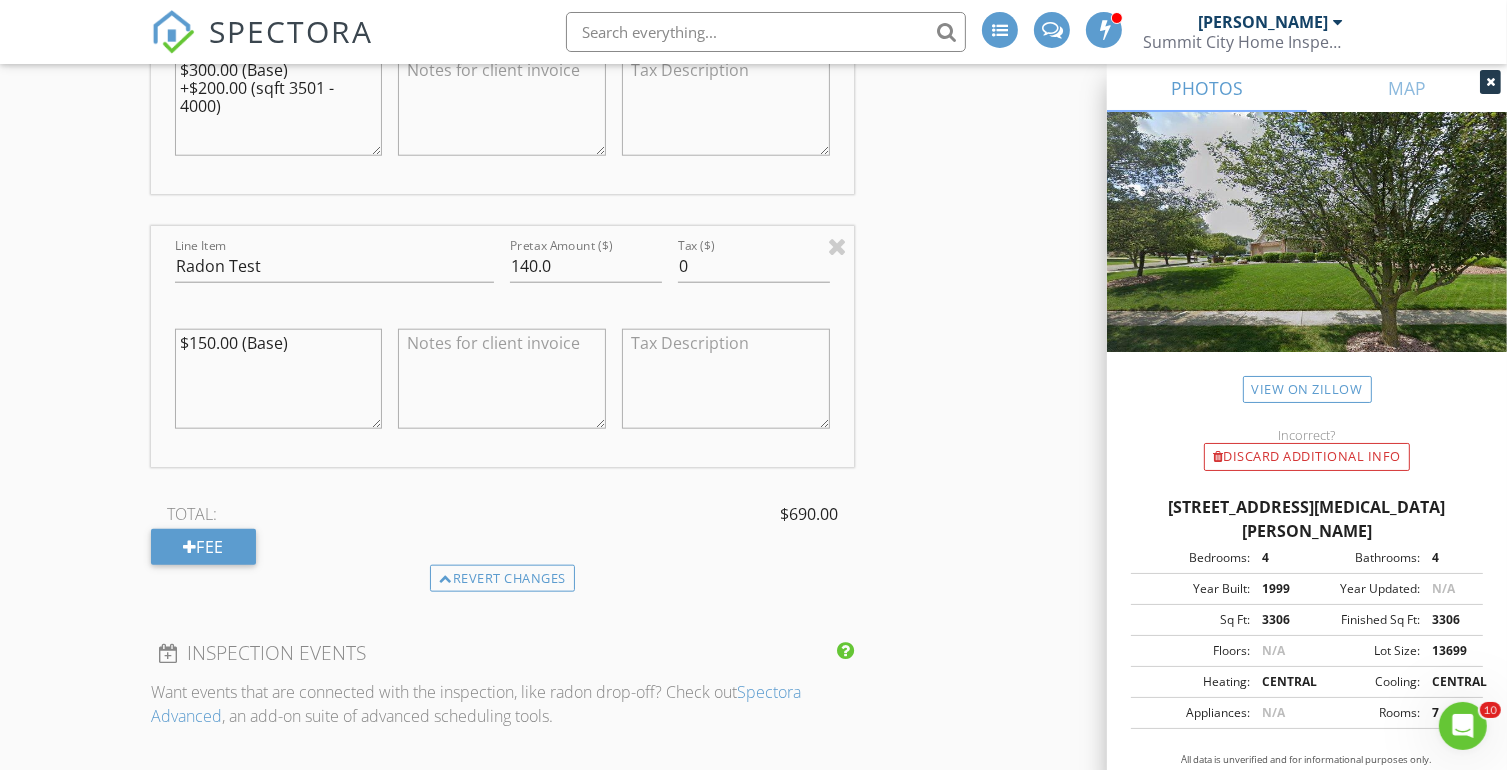 scroll, scrollTop: 2200, scrollLeft: 0, axis: vertical 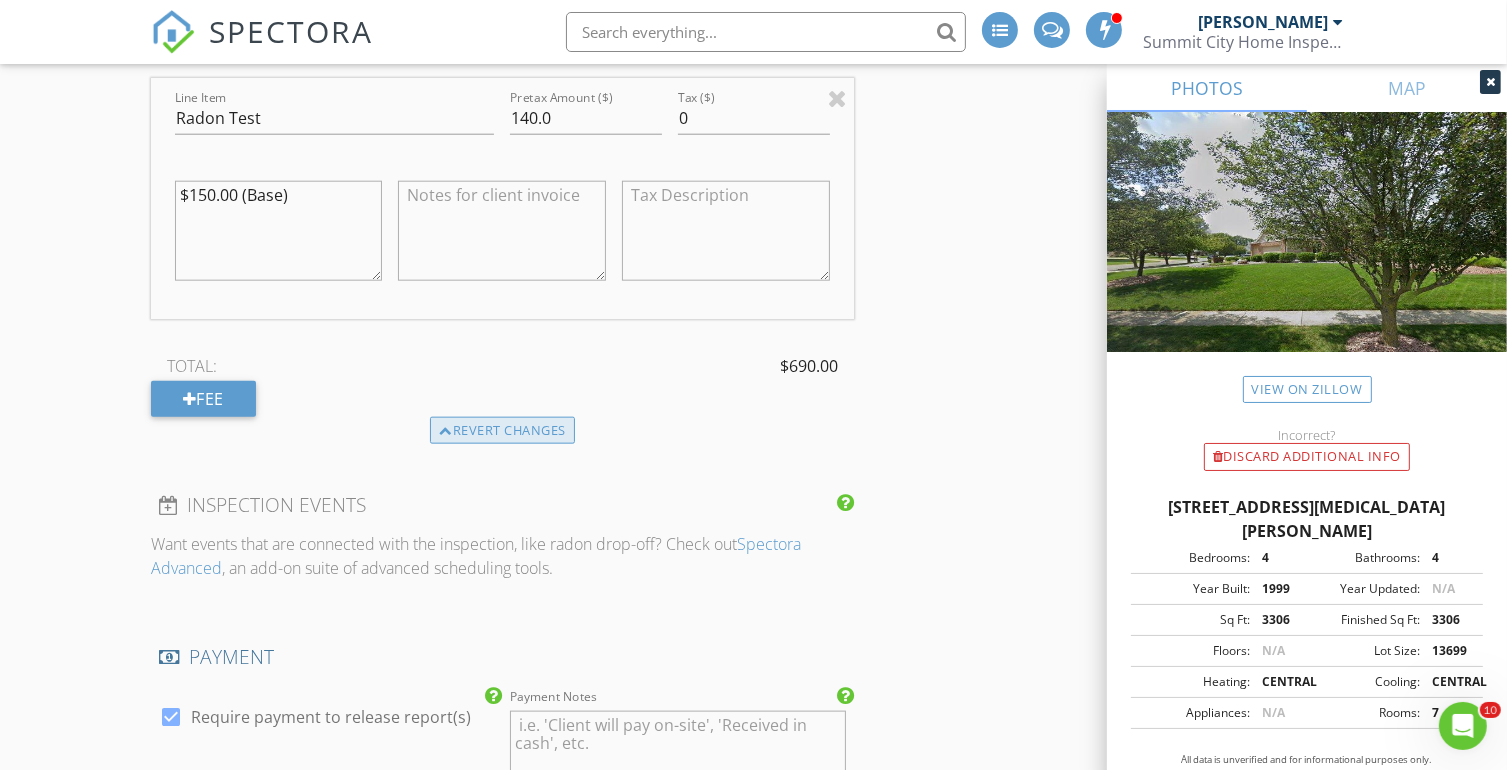 click on "Revert changes" at bounding box center (502, 431) 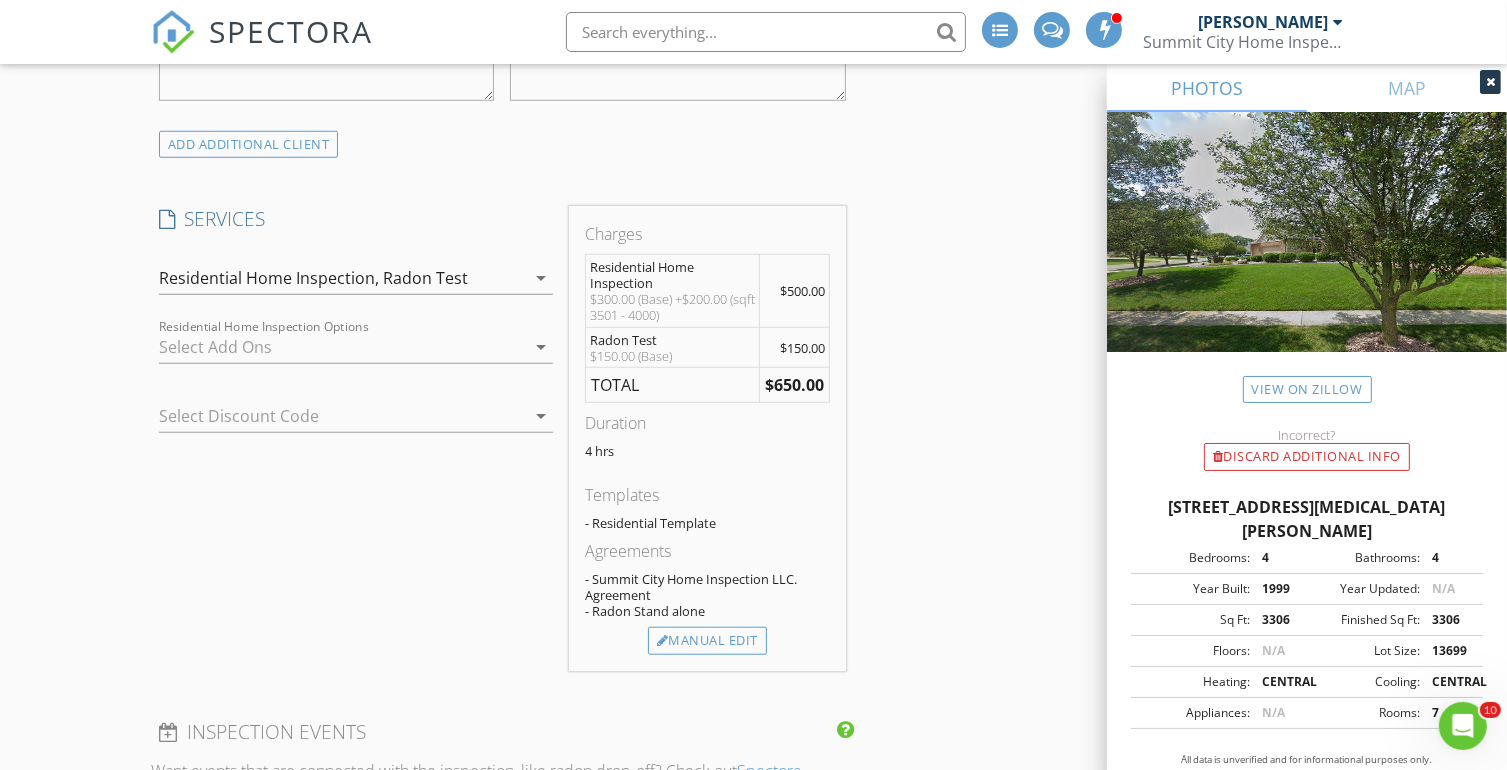 scroll, scrollTop: 1451, scrollLeft: 0, axis: vertical 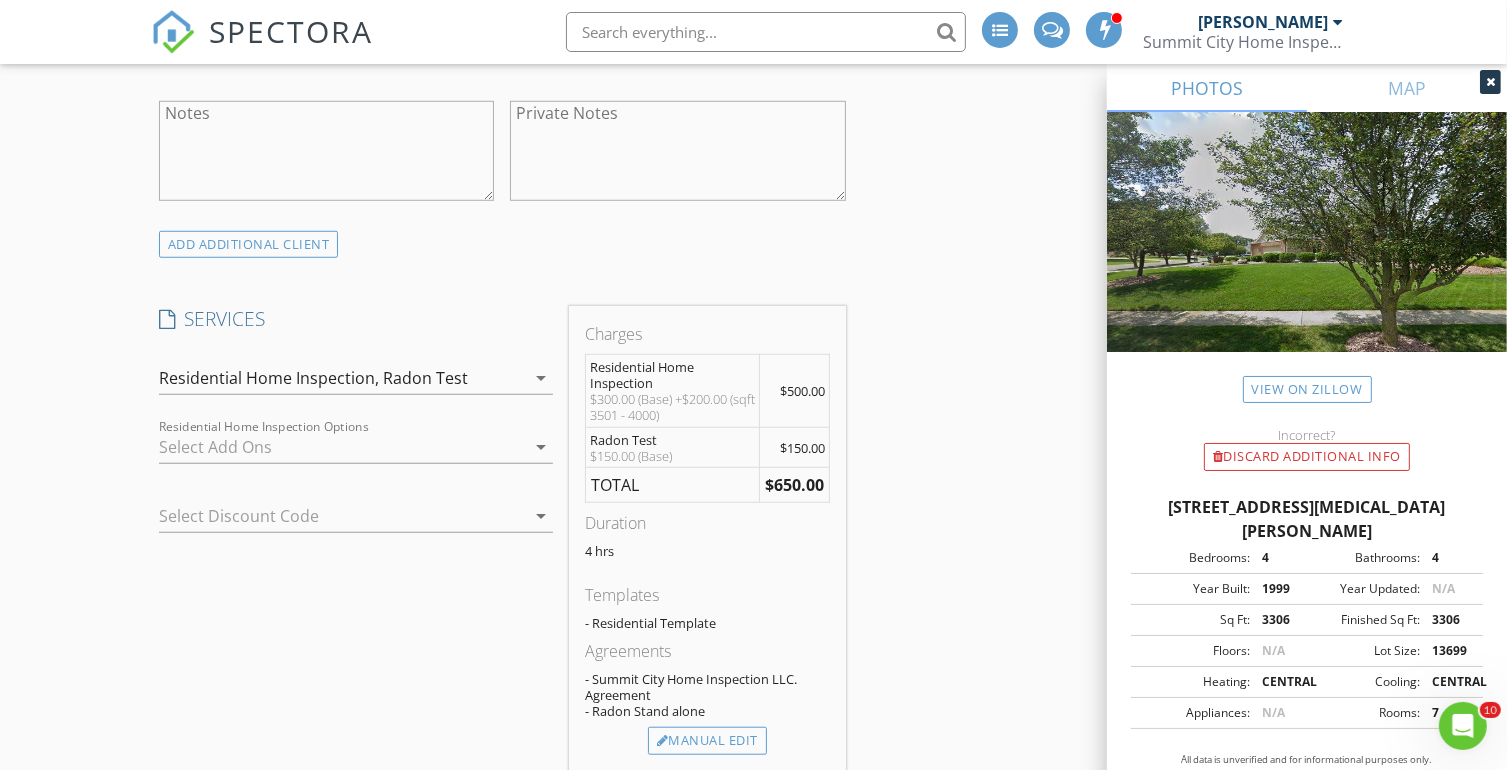 click on "arrow_drop_down" at bounding box center [541, 378] 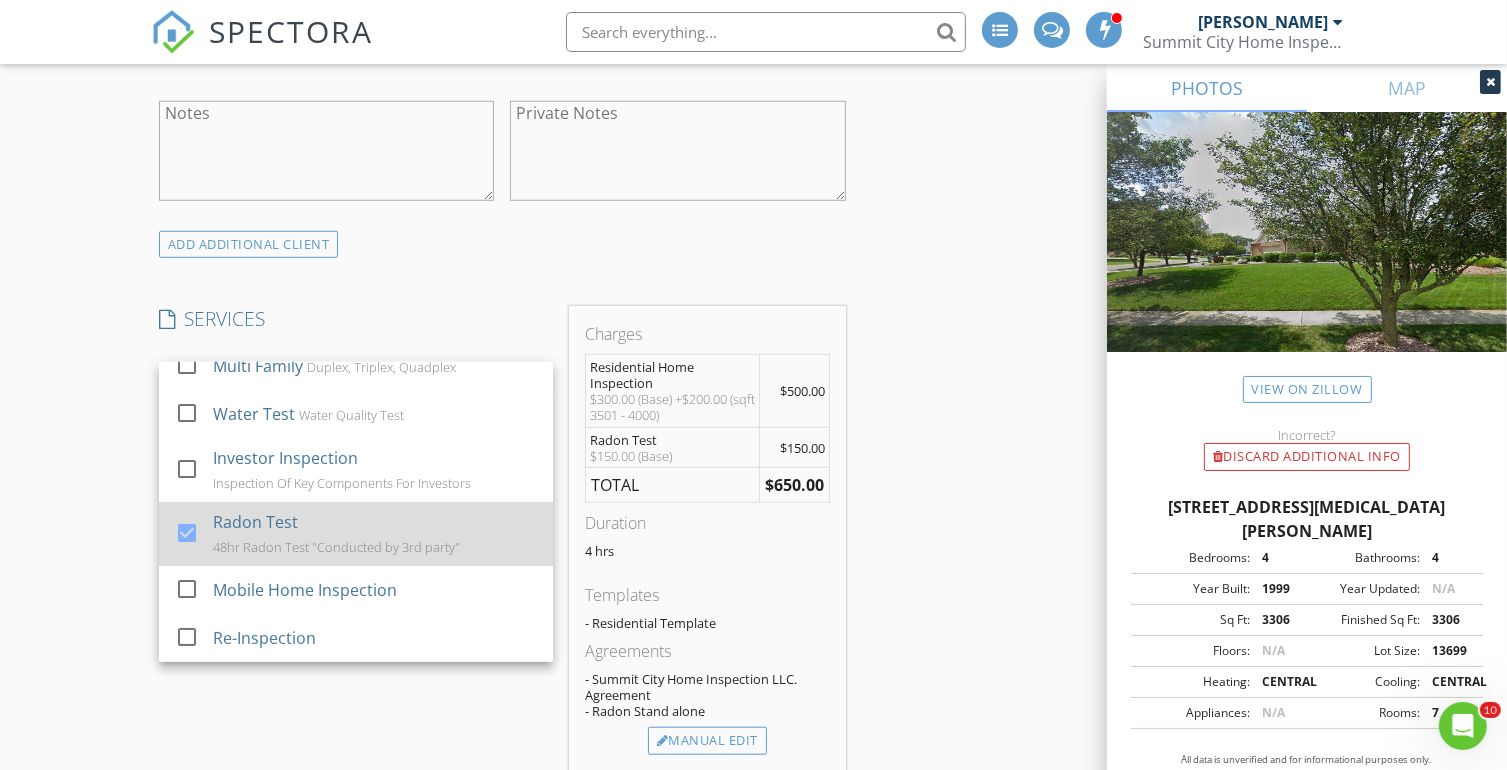 click at bounding box center [187, 533] 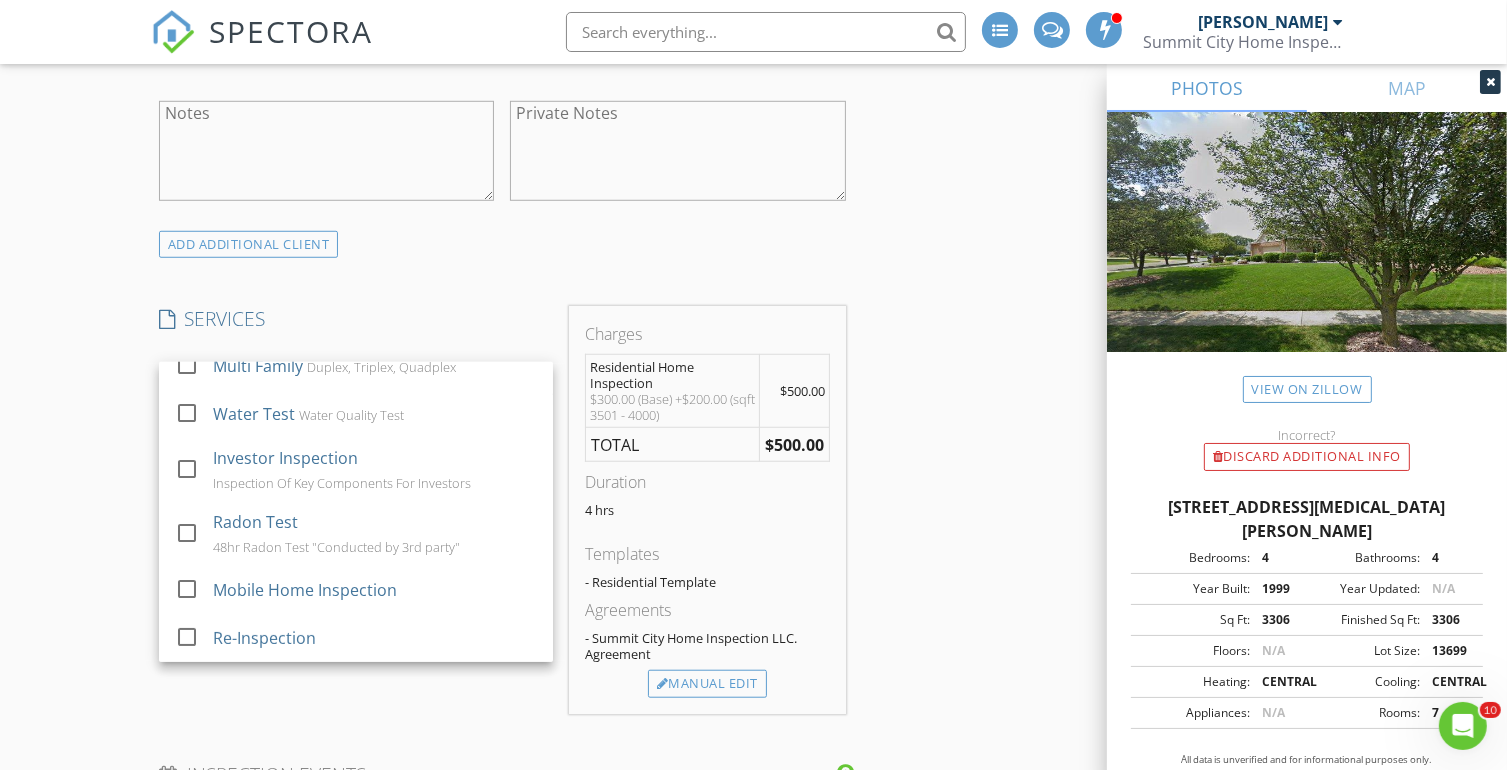 click on "SERVICES" at bounding box center [356, 319] 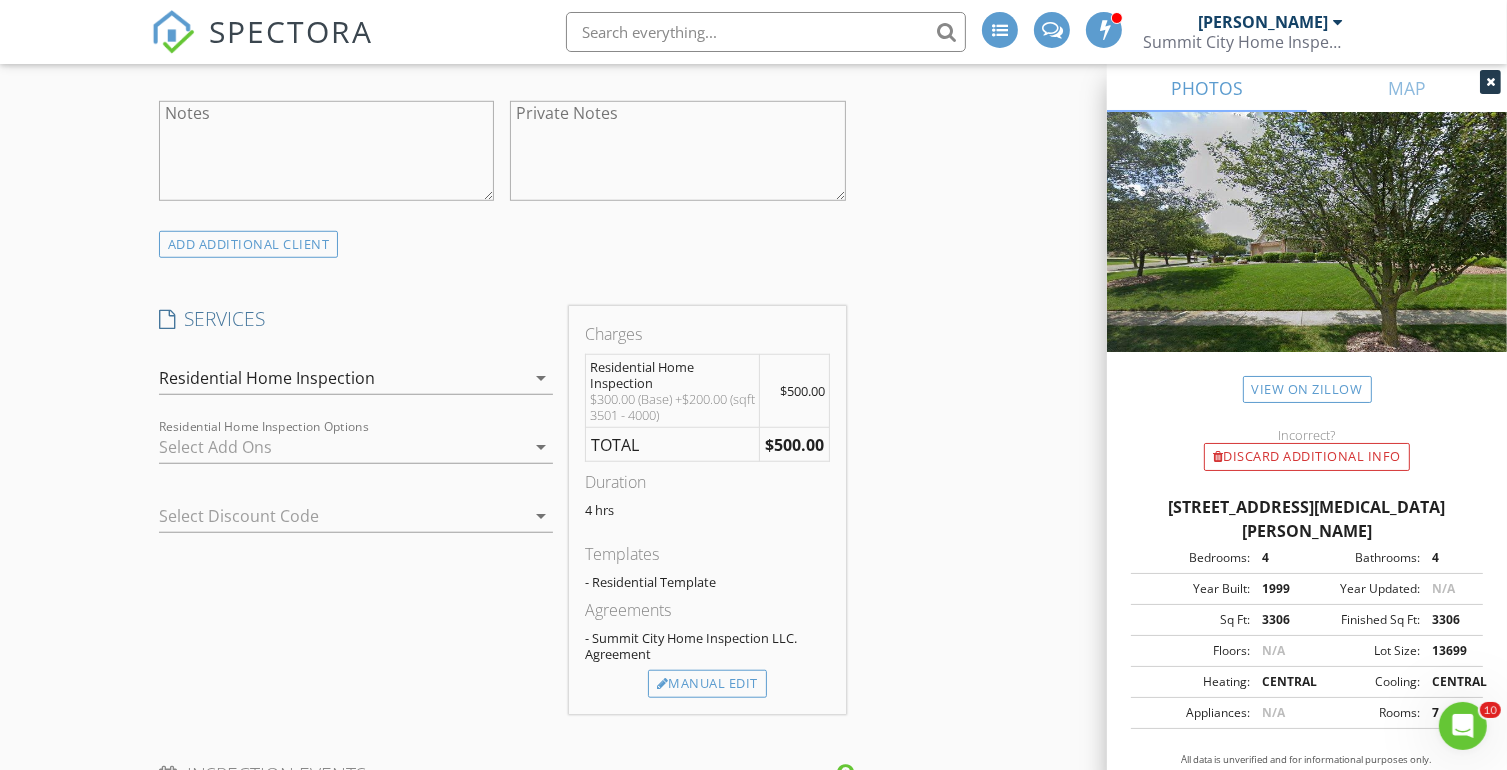 click on "arrow_drop_down" at bounding box center (541, 447) 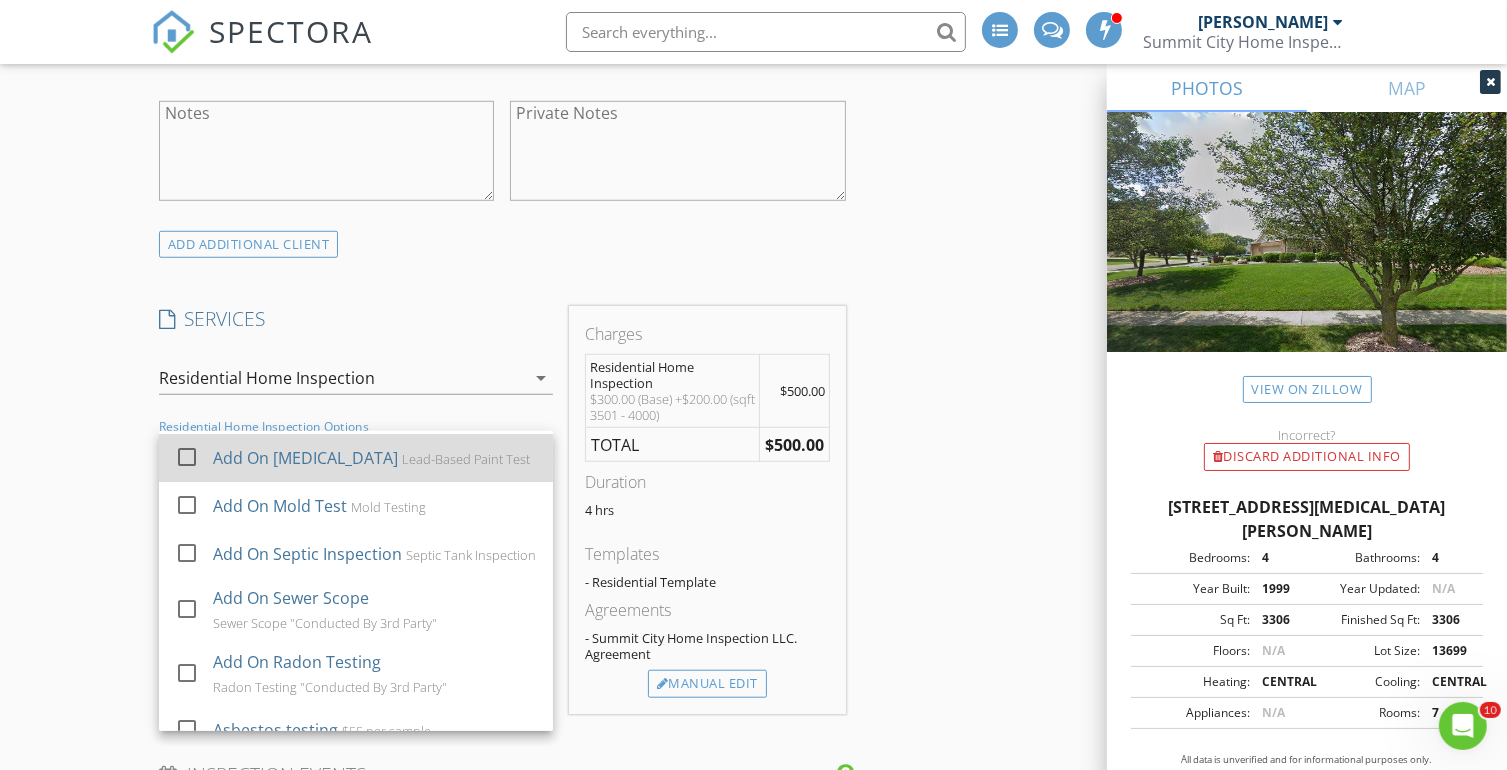 scroll, scrollTop: 196, scrollLeft: 0, axis: vertical 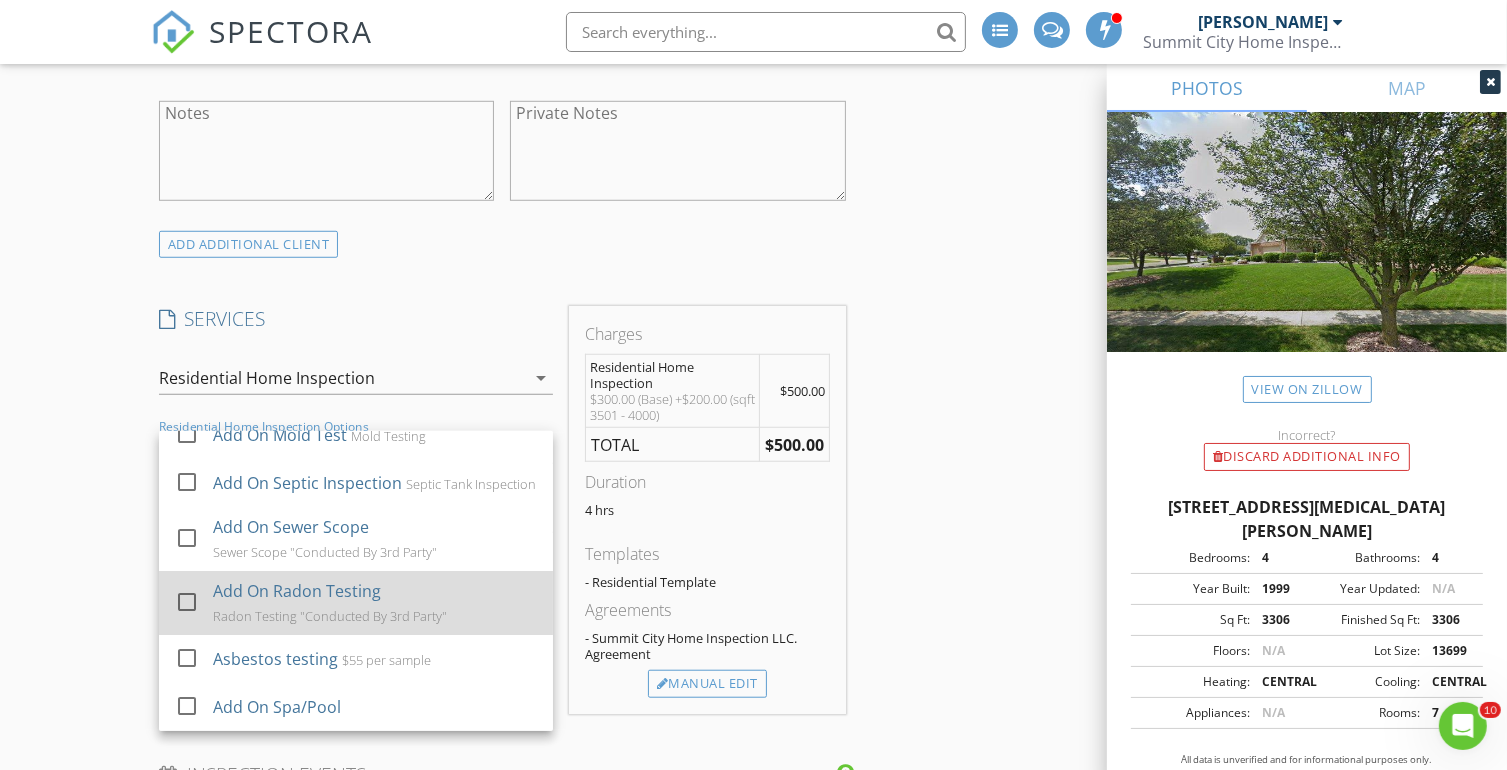 click at bounding box center (187, 602) 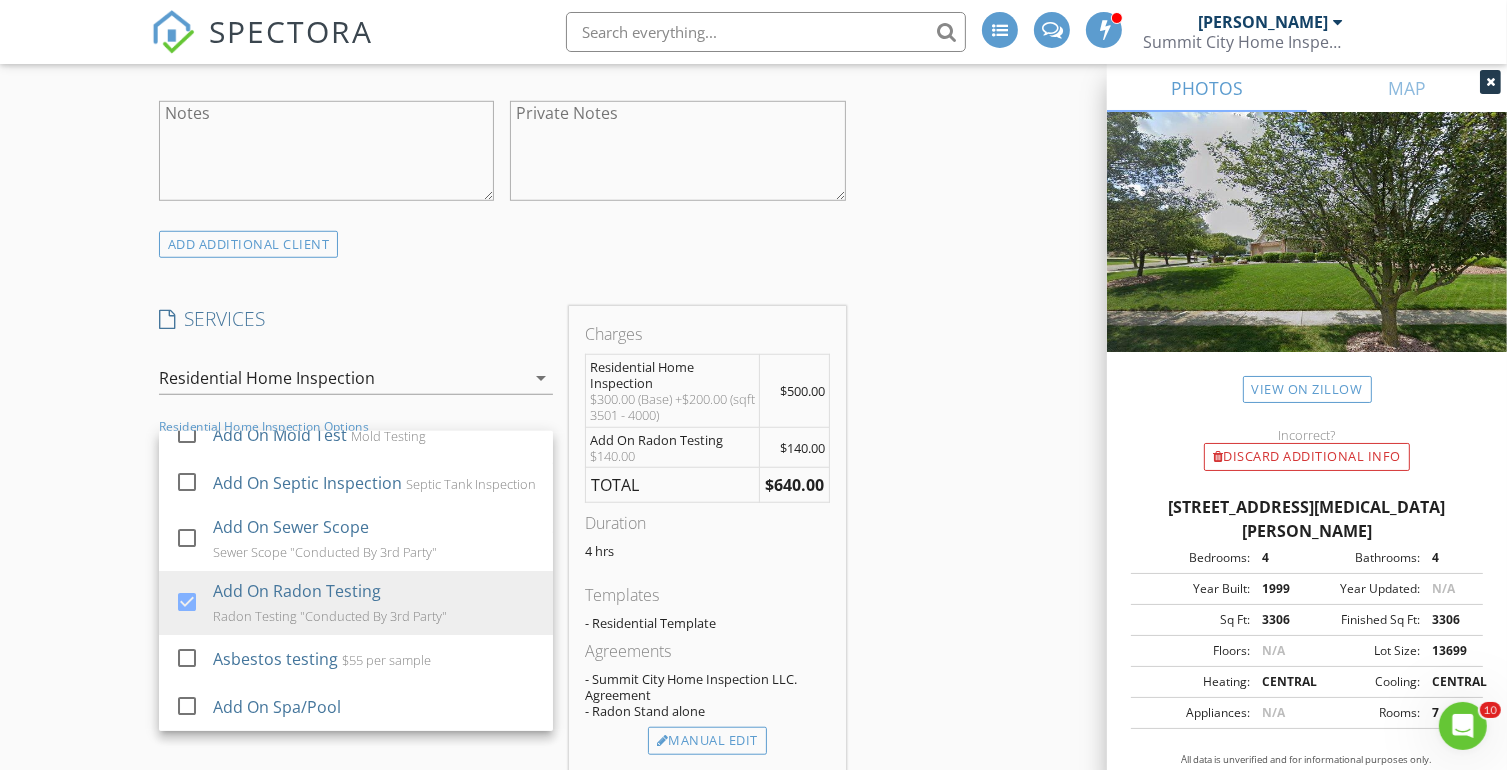 click on "New Inspection
INSPECTOR(S)
check_box   Kevin Bunch   PRIMARY   Kevin Bunch arrow_drop_down   check_box_outline_blank Kevin Bunch specifically requested
Date/Time
07/17/2025 9:00 AM
Location
Address Search       Address 8423 Cinnabar Ct   Unit   City Fort Wayne   State IN   Zip 46835   County Allen     Square Feet 3700   Year Built 1999   Foundation Basement arrow_drop_down     Kevin Bunch     15.1 miles     (25 minutes)
client
check_box Enable Client CC email for this inspection   Client Search     check_box_outline_blank Client is a Company/Organization     First Name Donna   Last Name Gordan   Email gscgordon1975@aol.com   CC Email   Phone 951-283-9921   Address   City   State   Zip       Notes   Private Notes
ADD ADDITIONAL client
SERVICES
check_box" at bounding box center (753, 680) 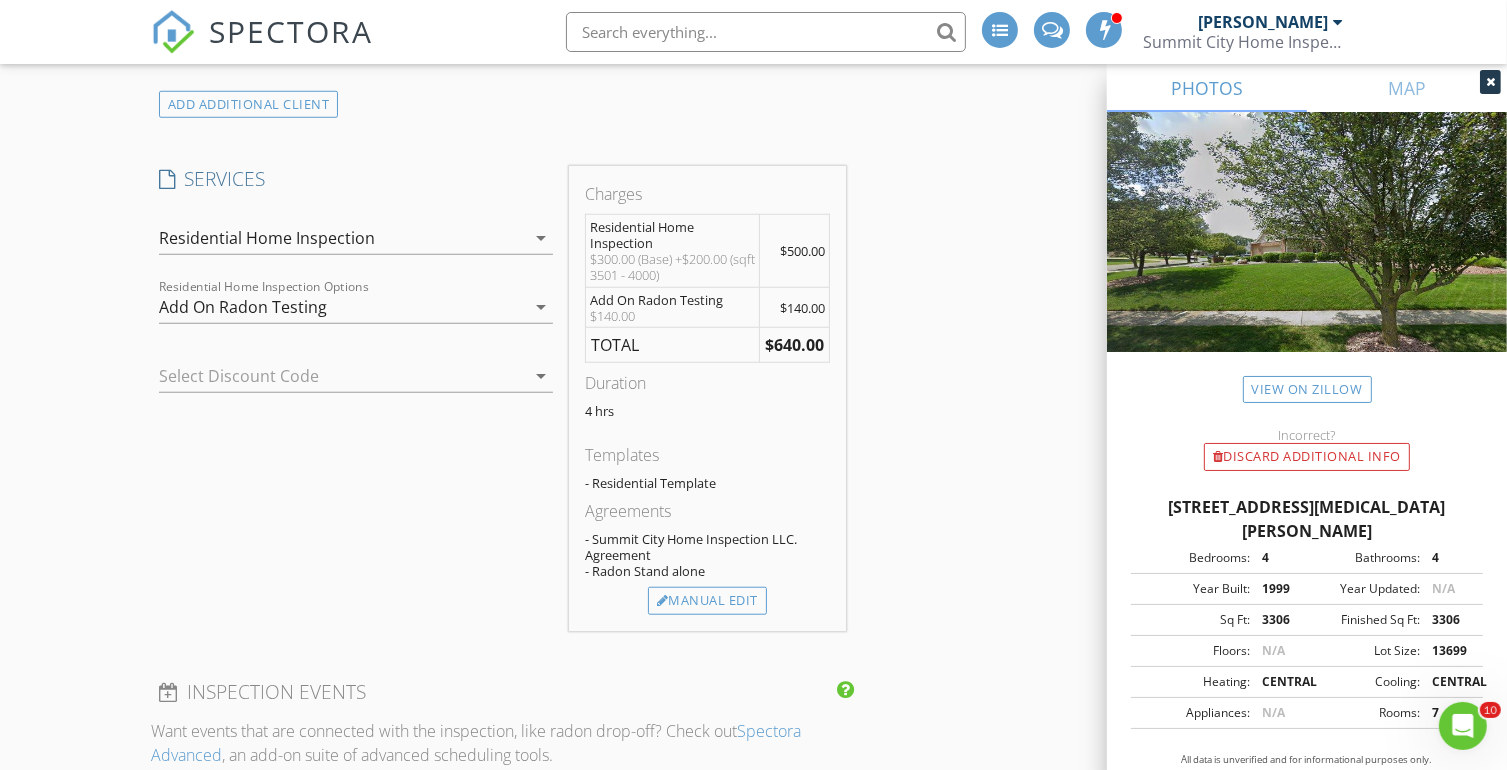 scroll, scrollTop: 1651, scrollLeft: 0, axis: vertical 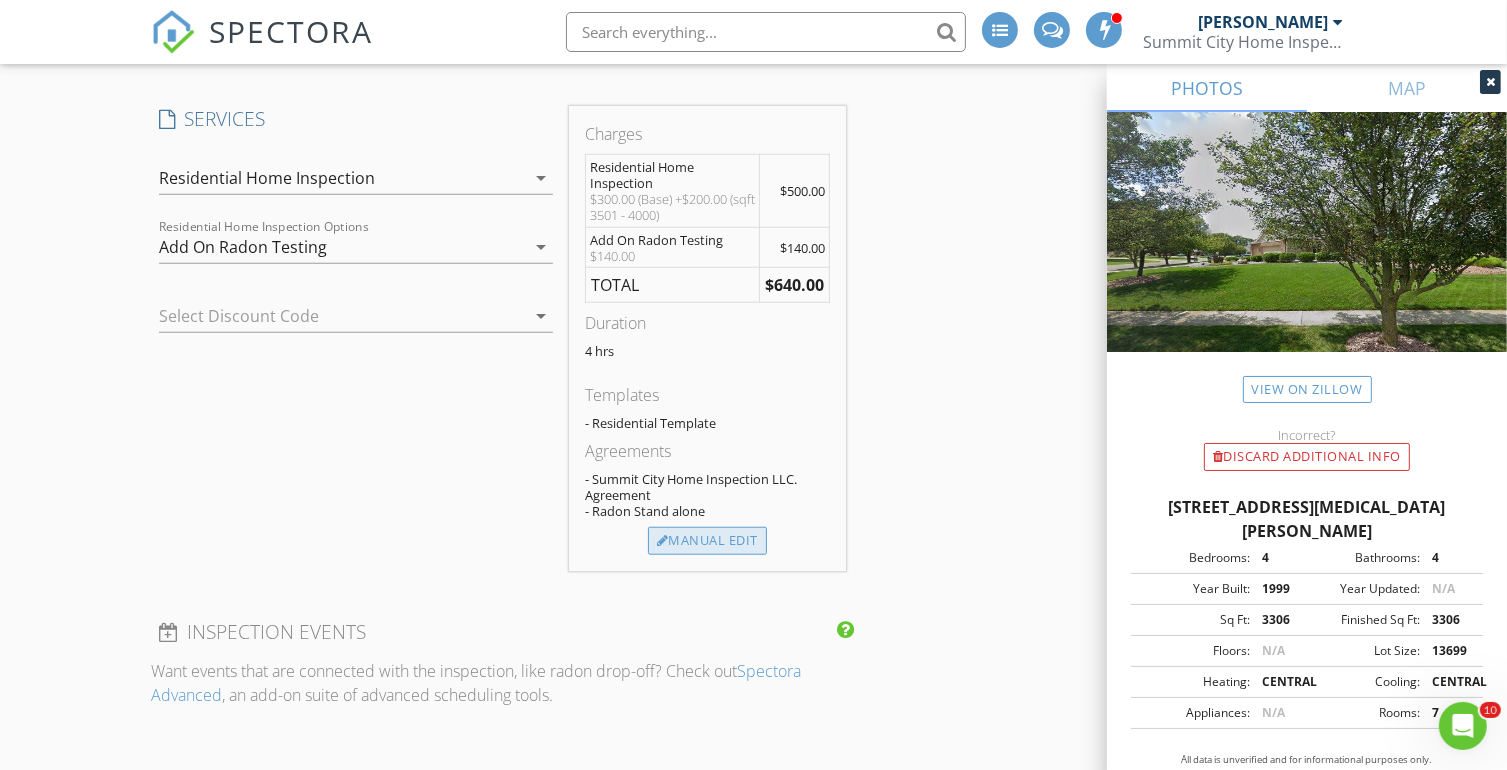 click on "Manual Edit" at bounding box center (707, 541) 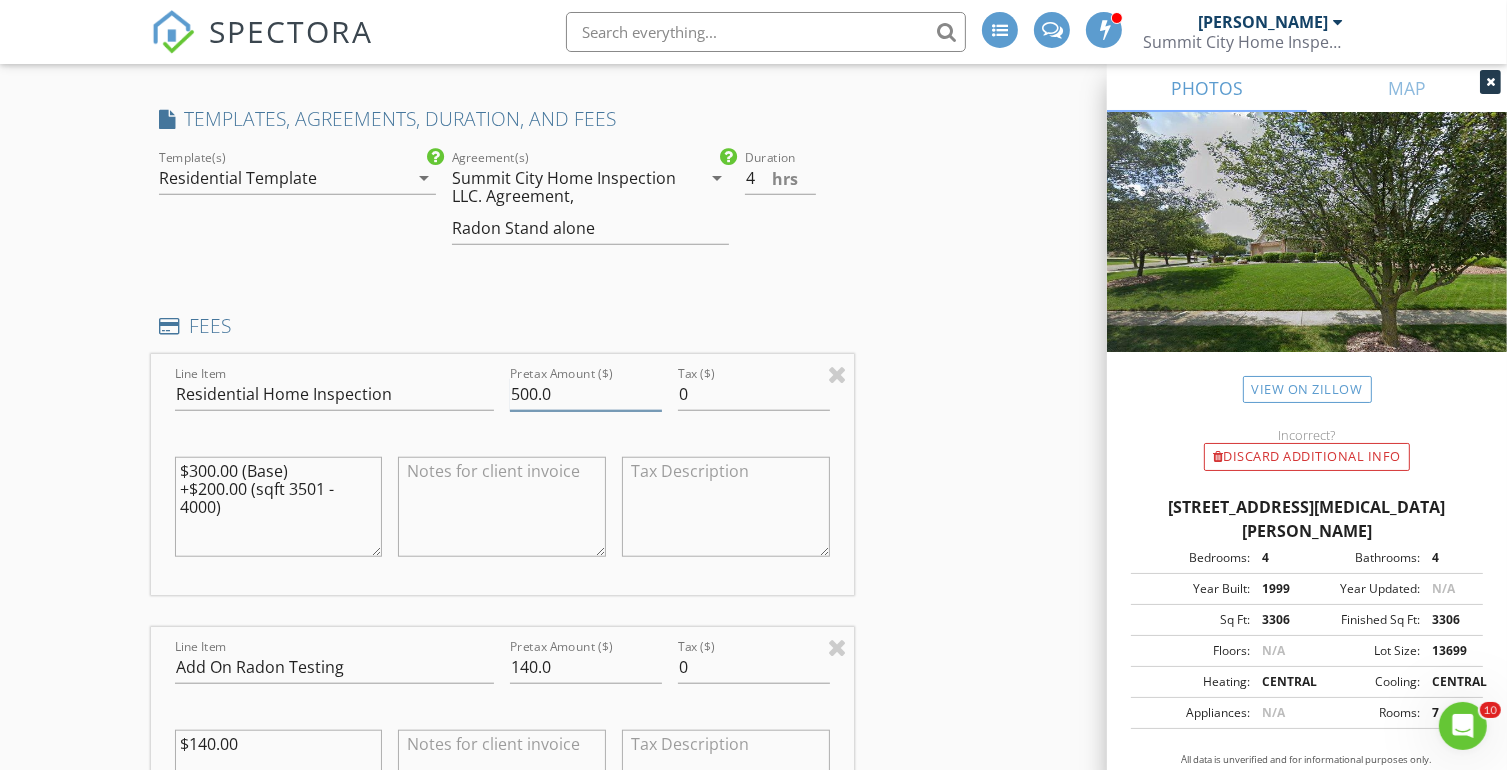 click on "500.0" at bounding box center [586, 394] 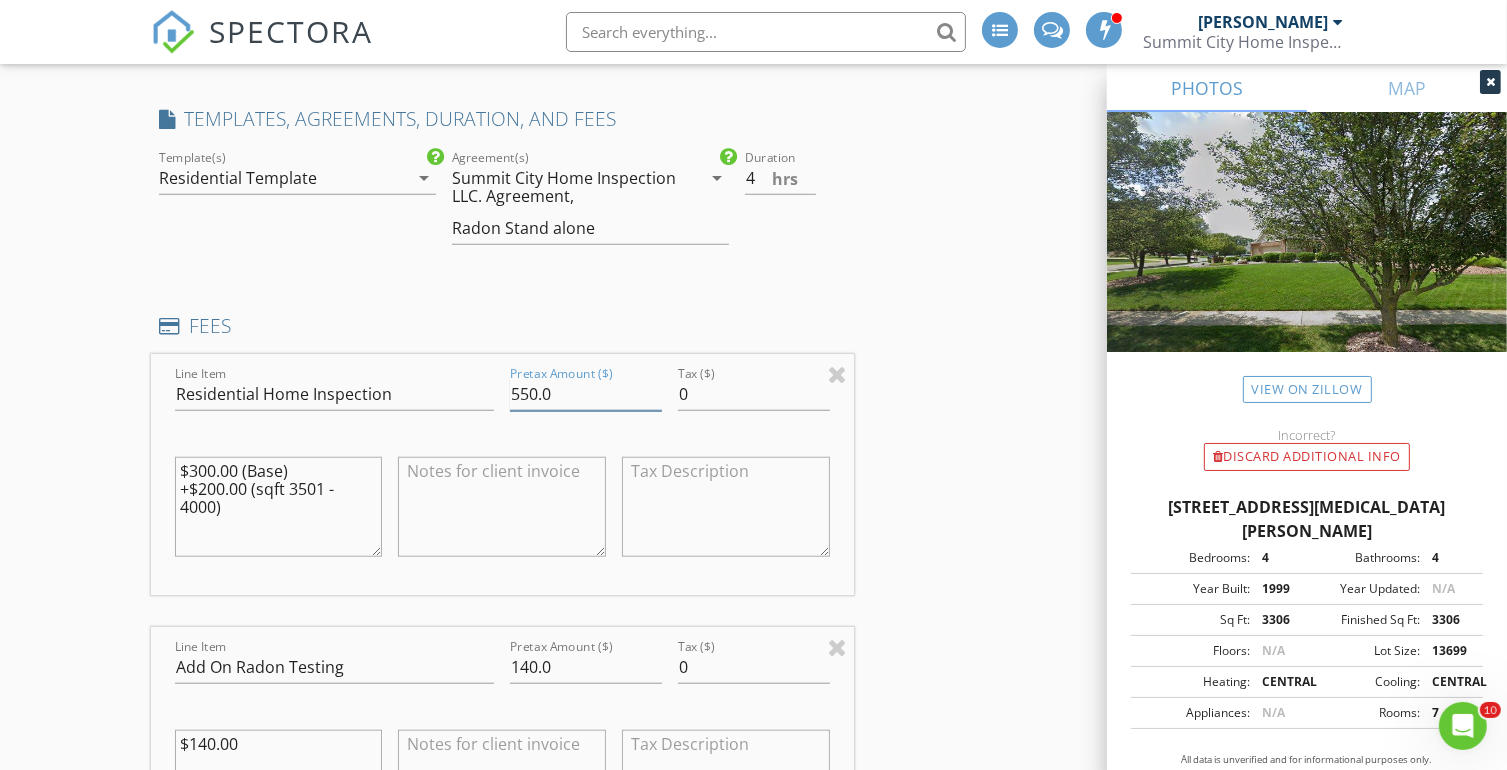 type on "550.0" 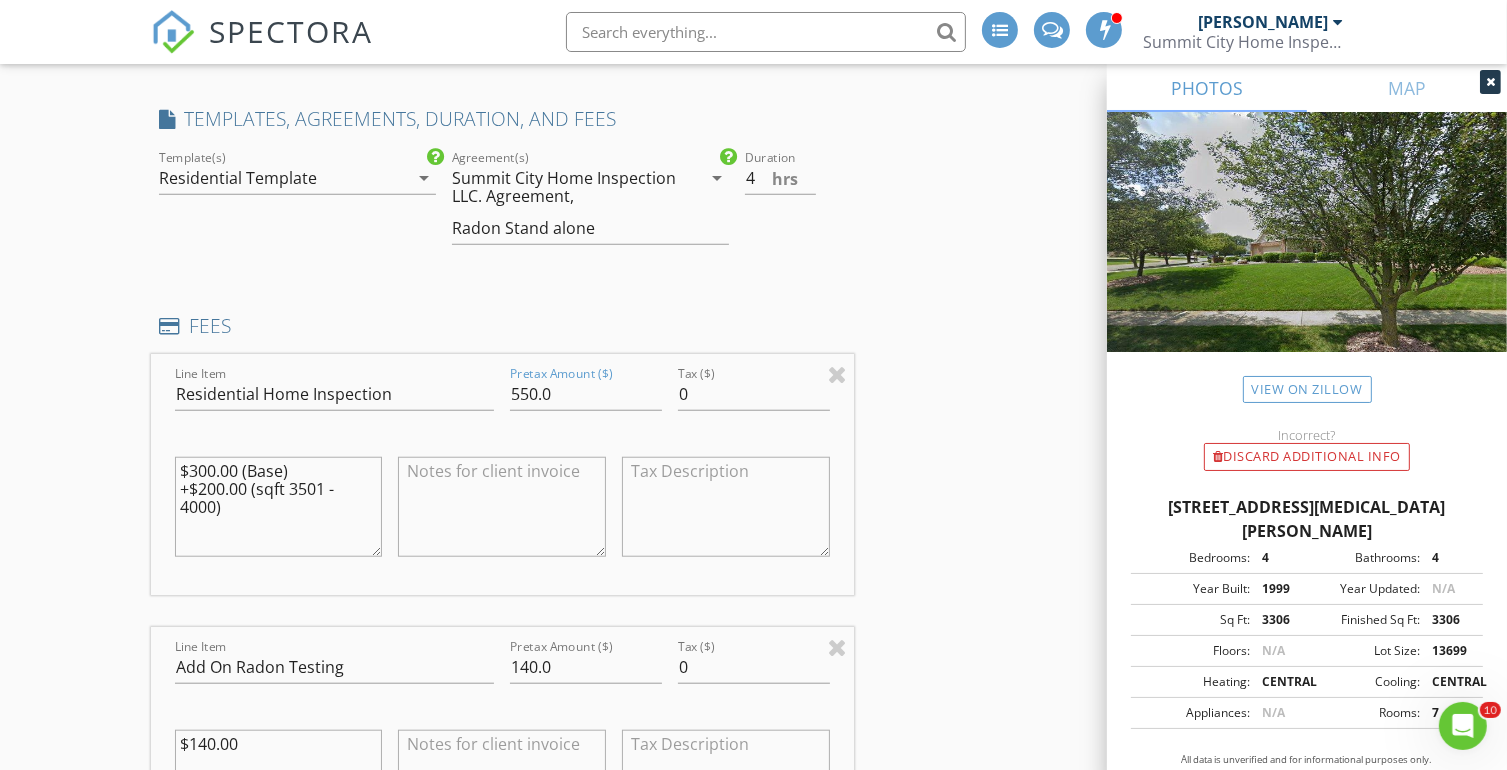 click on "INSPECTOR(S)
check_box   Kevin Bunch   PRIMARY   Kevin Bunch arrow_drop_down   check_box_outline_blank Kevin Bunch specifically requested
Date/Time
07/17/2025 9:00 AM
Location
Address Search       Address 8423 Cinnabar Ct   Unit   City Fort Wayne   State IN   Zip 46835   County Allen     Square Feet 3700   Year Built 1999   Foundation Basement arrow_drop_down     Kevin Bunch     15.1 miles     (25 minutes)
client
check_box Enable Client CC email for this inspection   Client Search     check_box_outline_blank Client is a Company/Organization     First Name Donna   Last Name Gordan   Email gscgordon1975@aol.com   CC Email   Phone 951-283-9921   Address   City   State   Zip       Notes   Private Notes
ADD ADDITIONAL client
SERVICES
check_box   Residential Home Inspection" at bounding box center (754, 724) 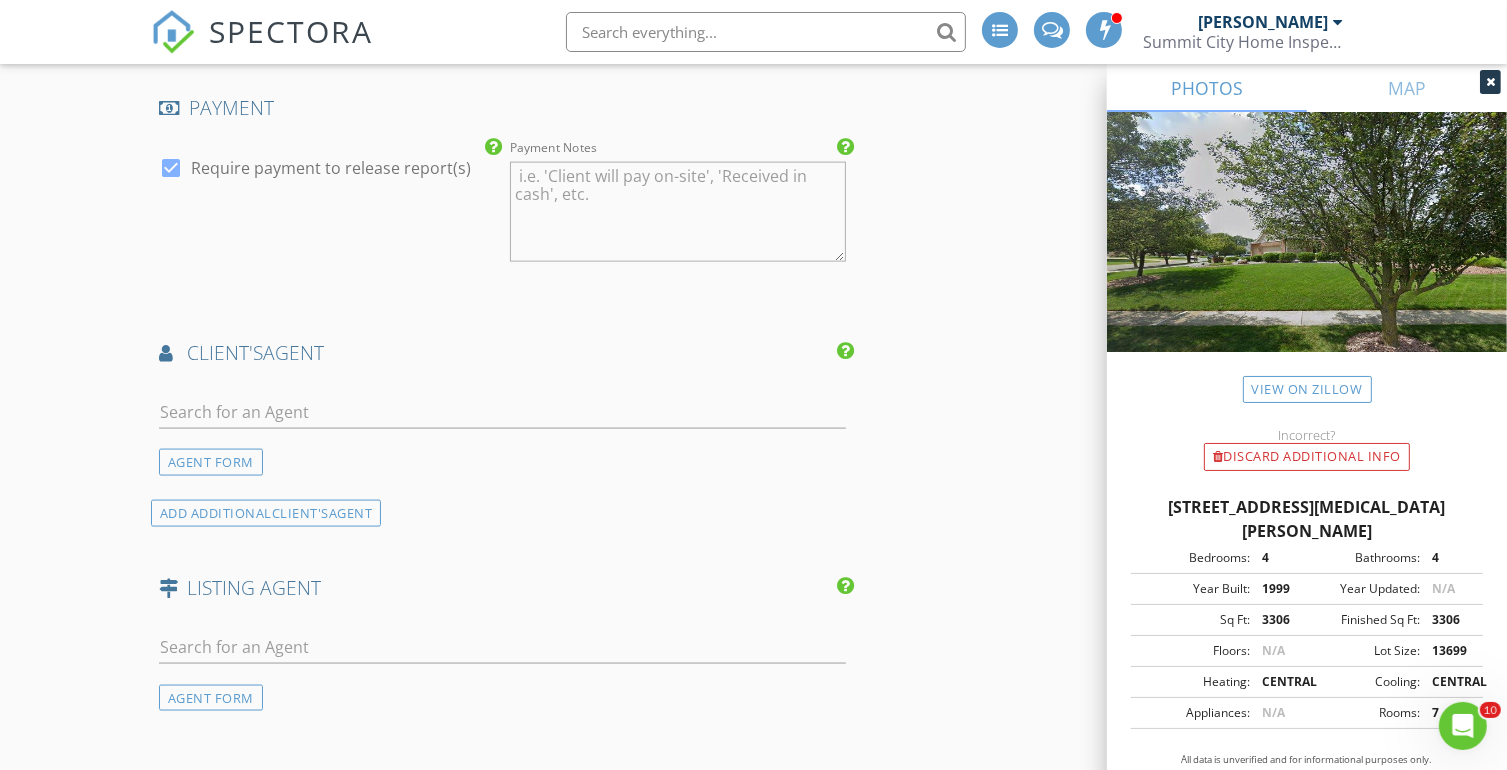 scroll, scrollTop: 2751, scrollLeft: 0, axis: vertical 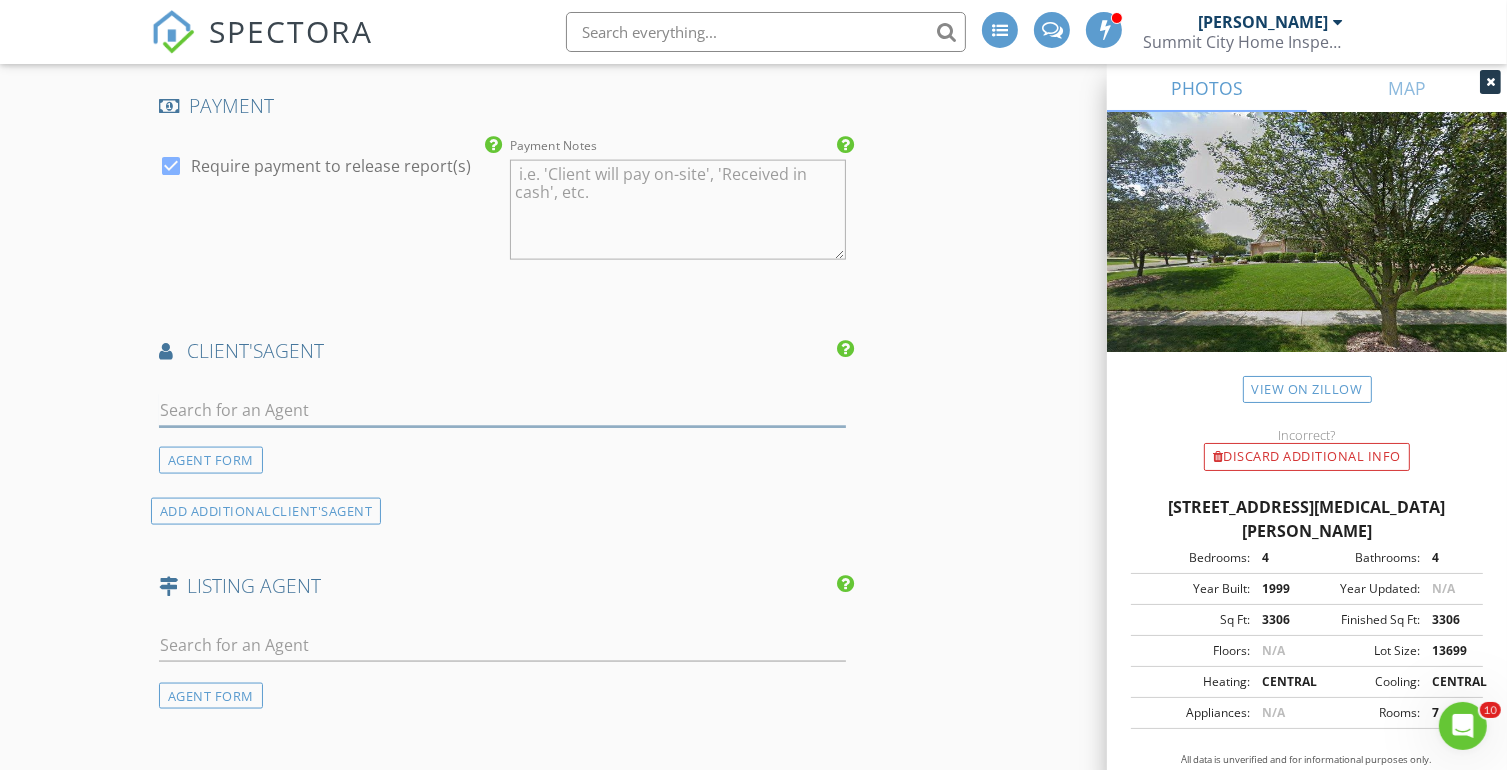 click at bounding box center [502, 410] 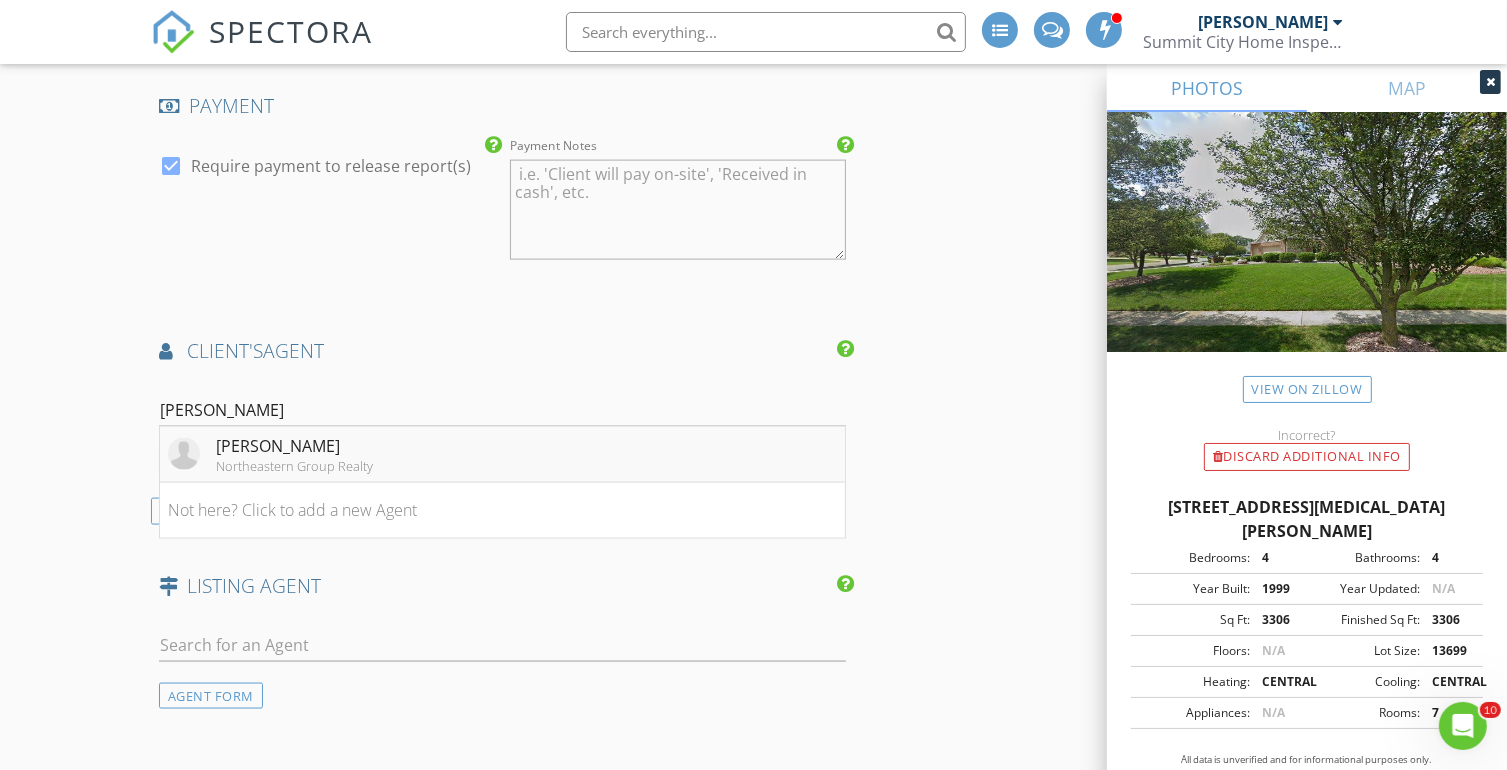 click on "[PERSON_NAME]" at bounding box center [294, 446] 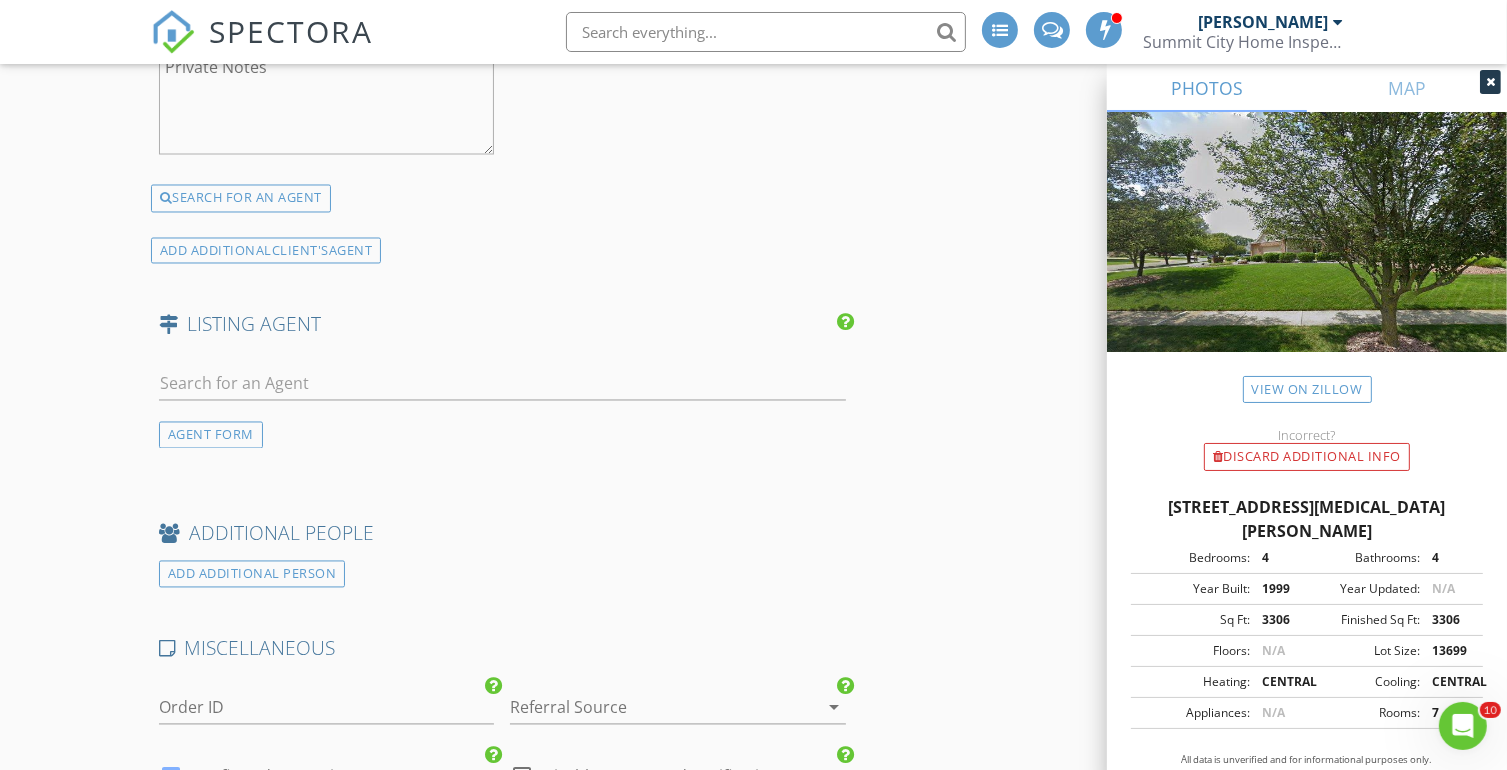 scroll, scrollTop: 3651, scrollLeft: 0, axis: vertical 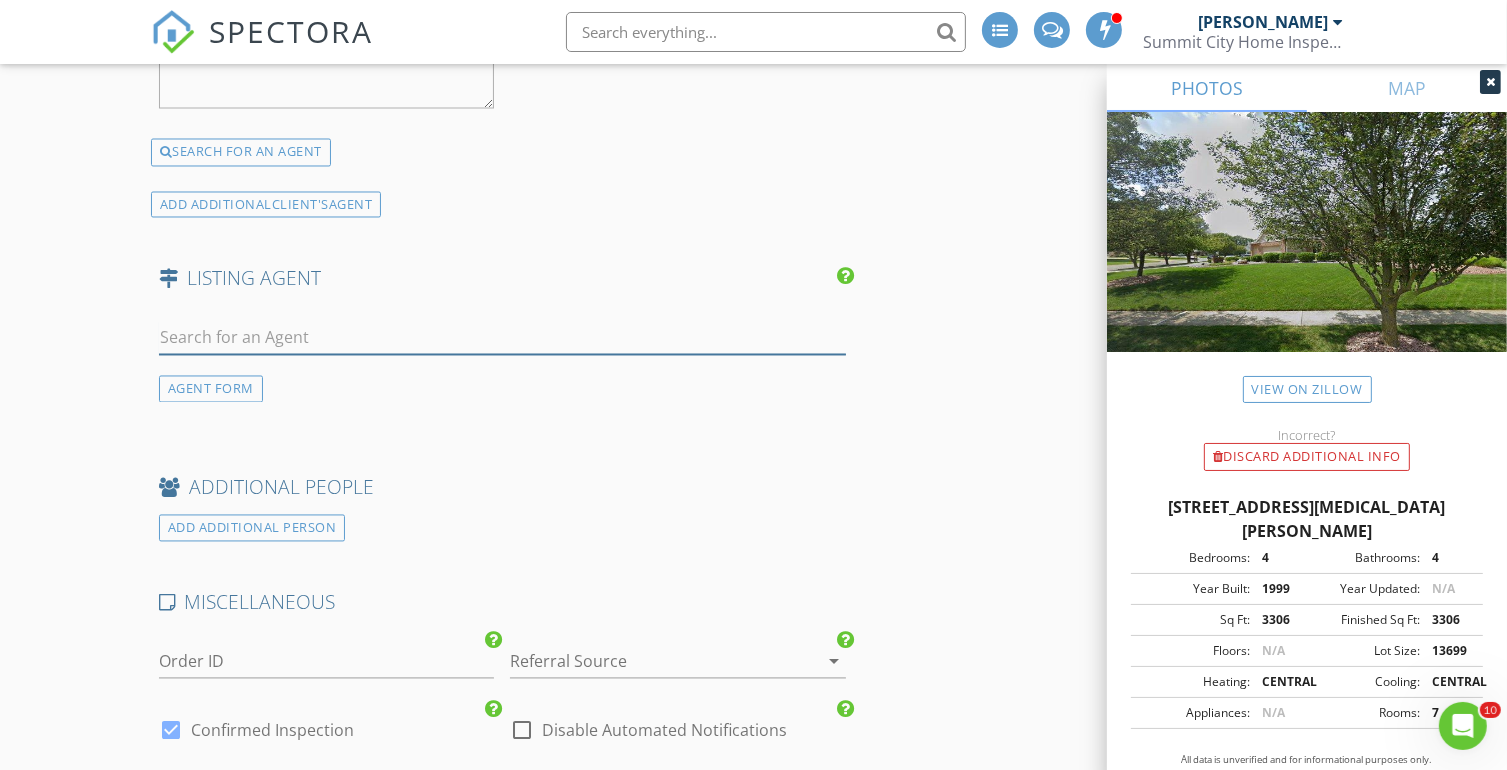 click at bounding box center (502, 338) 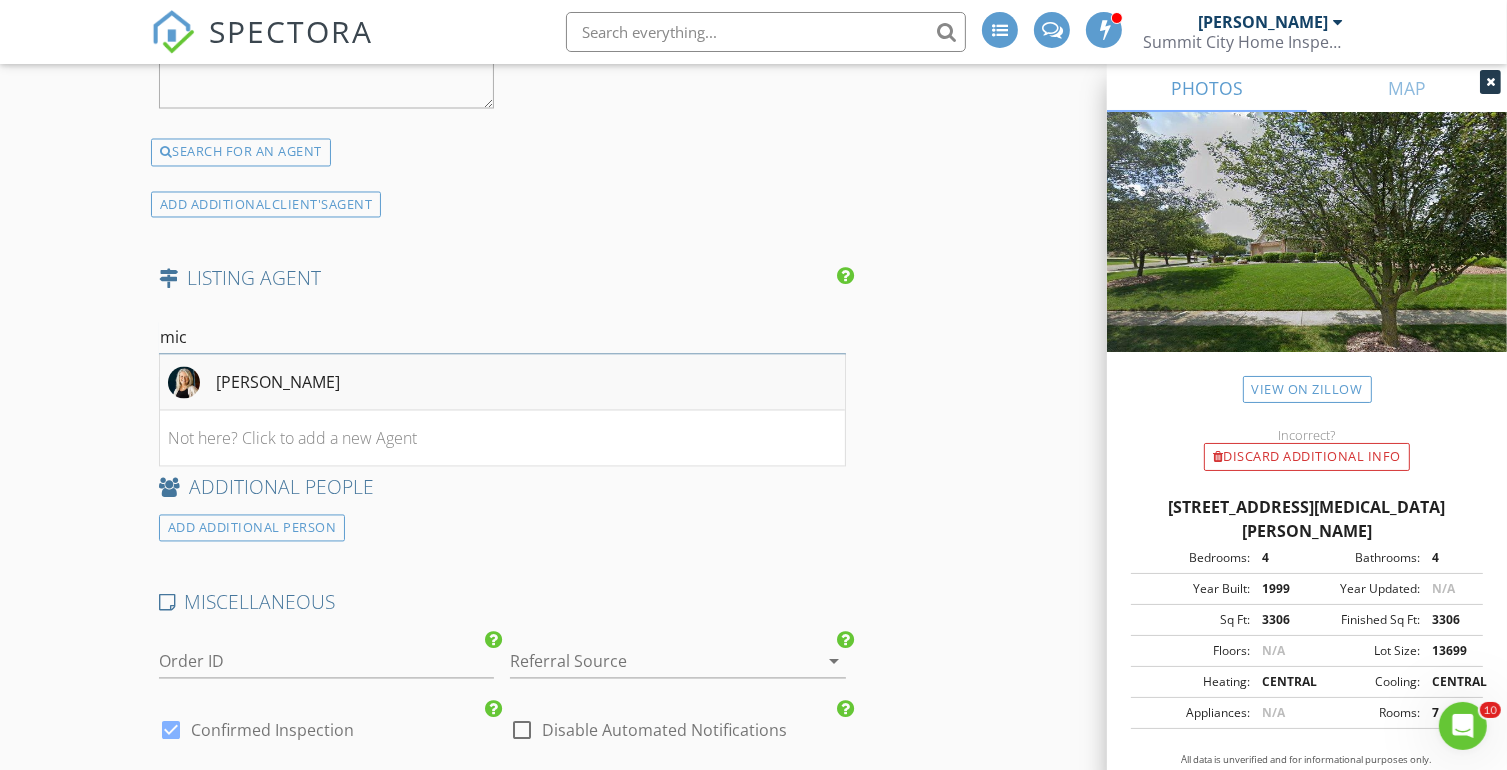type on "mic" 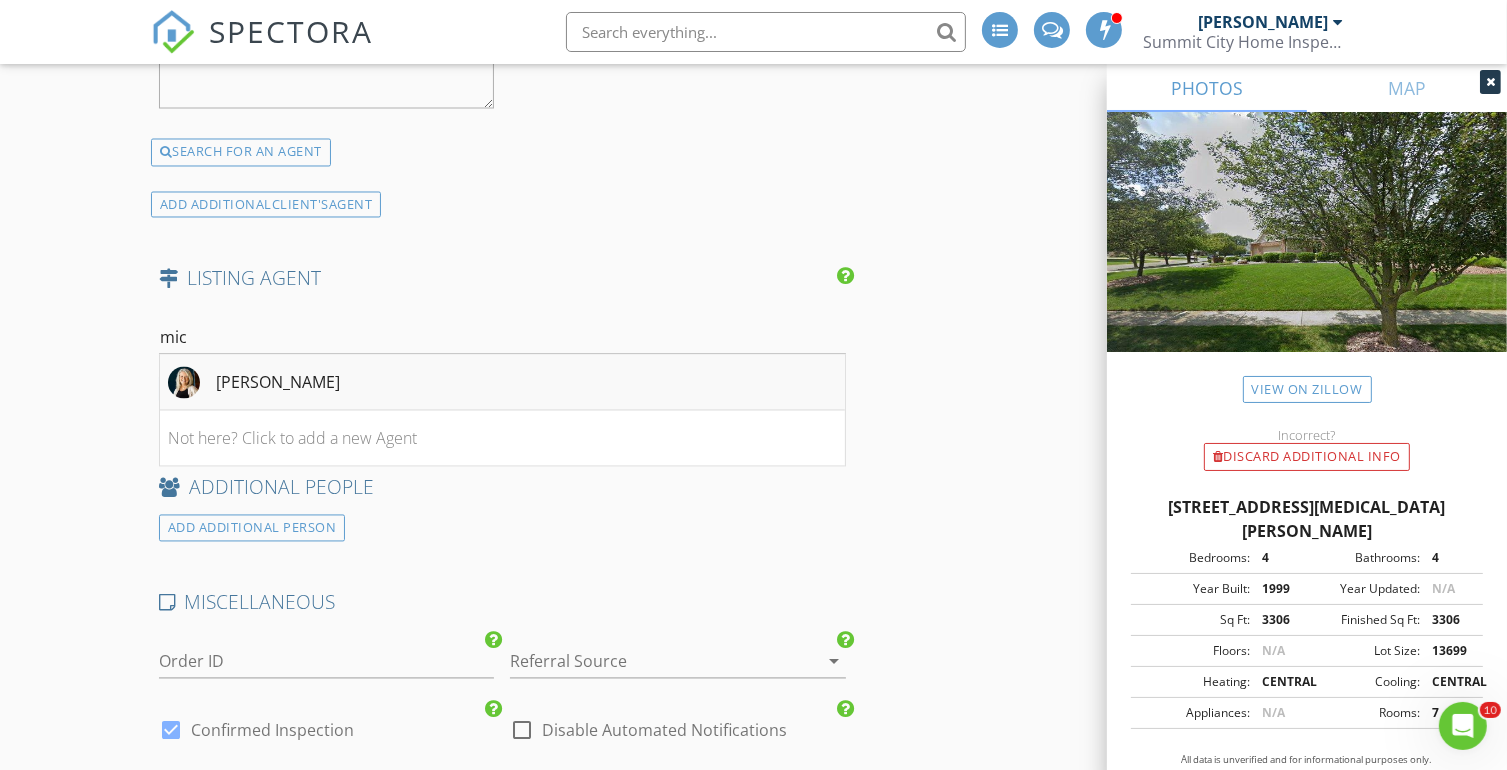 click on "[PERSON_NAME]" at bounding box center (502, 383) 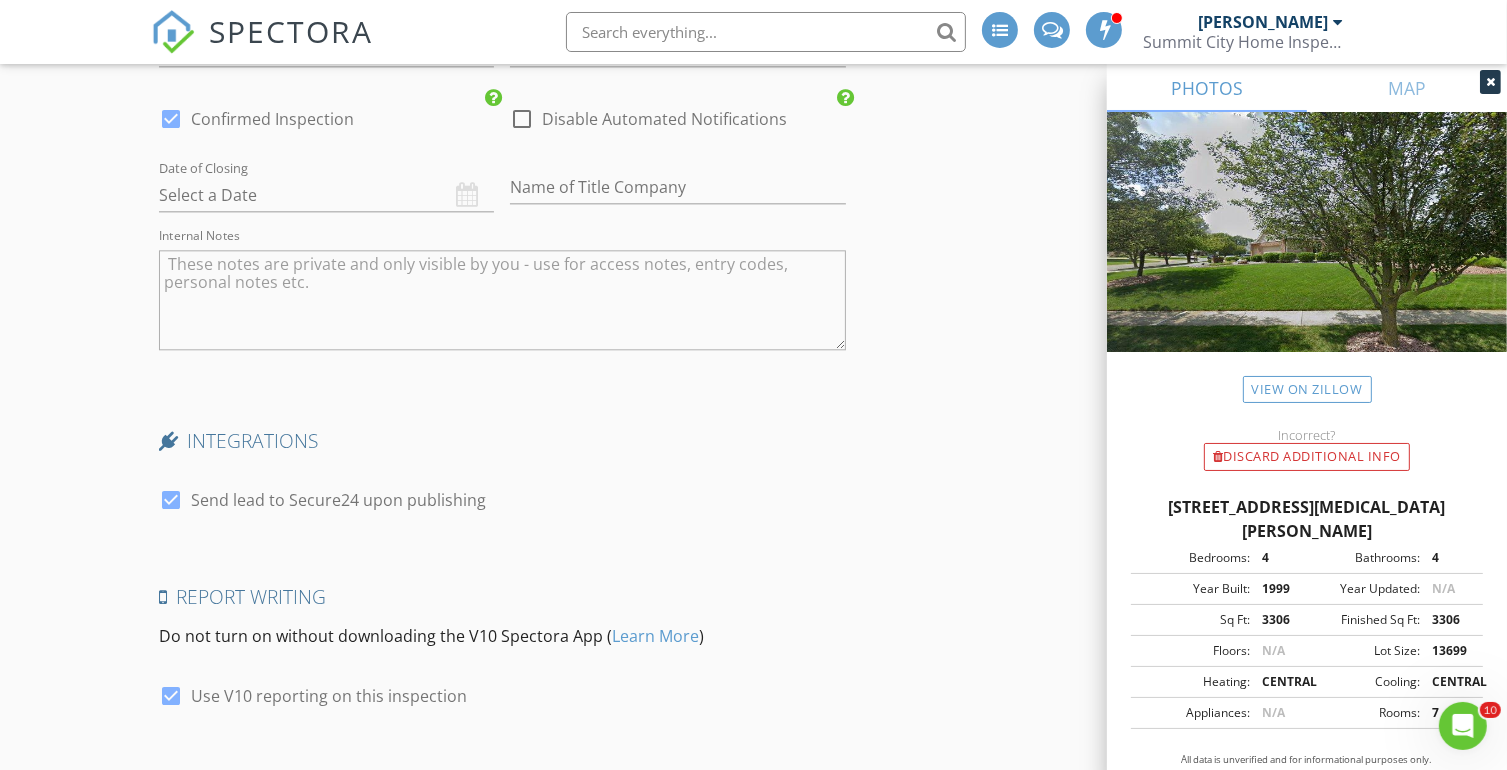 scroll, scrollTop: 4857, scrollLeft: 0, axis: vertical 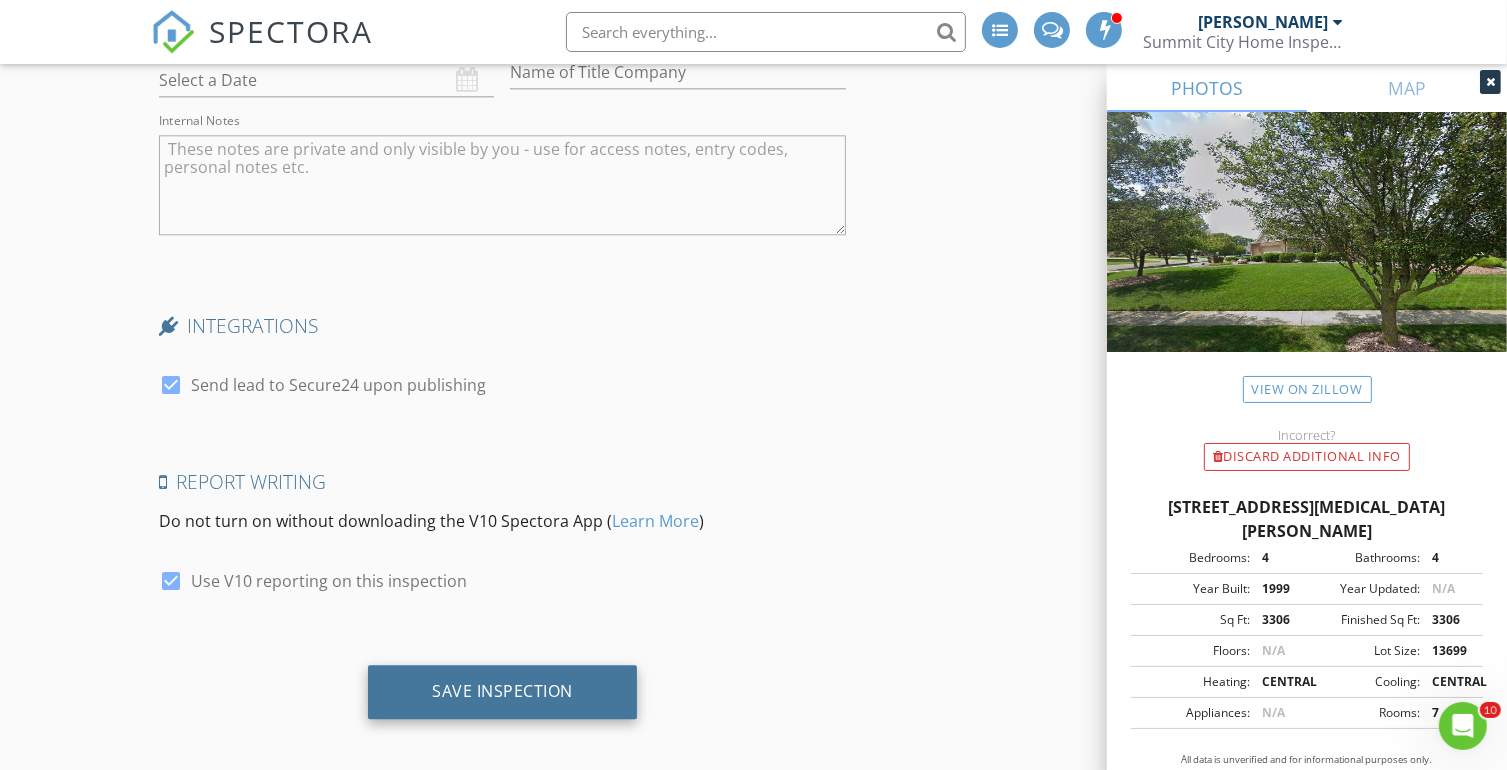 click on "Save Inspection" at bounding box center (502, 691) 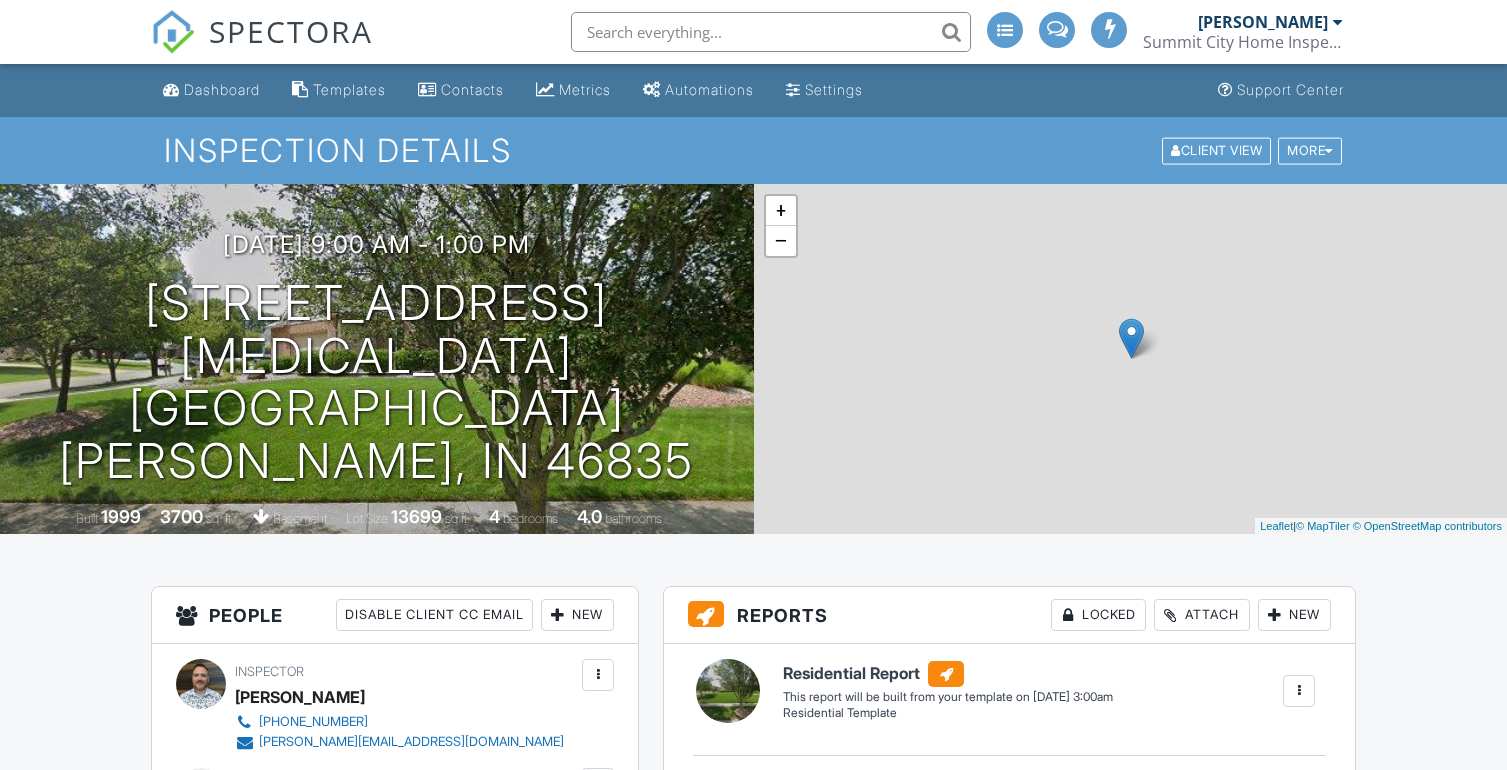 scroll, scrollTop: 0, scrollLeft: 0, axis: both 